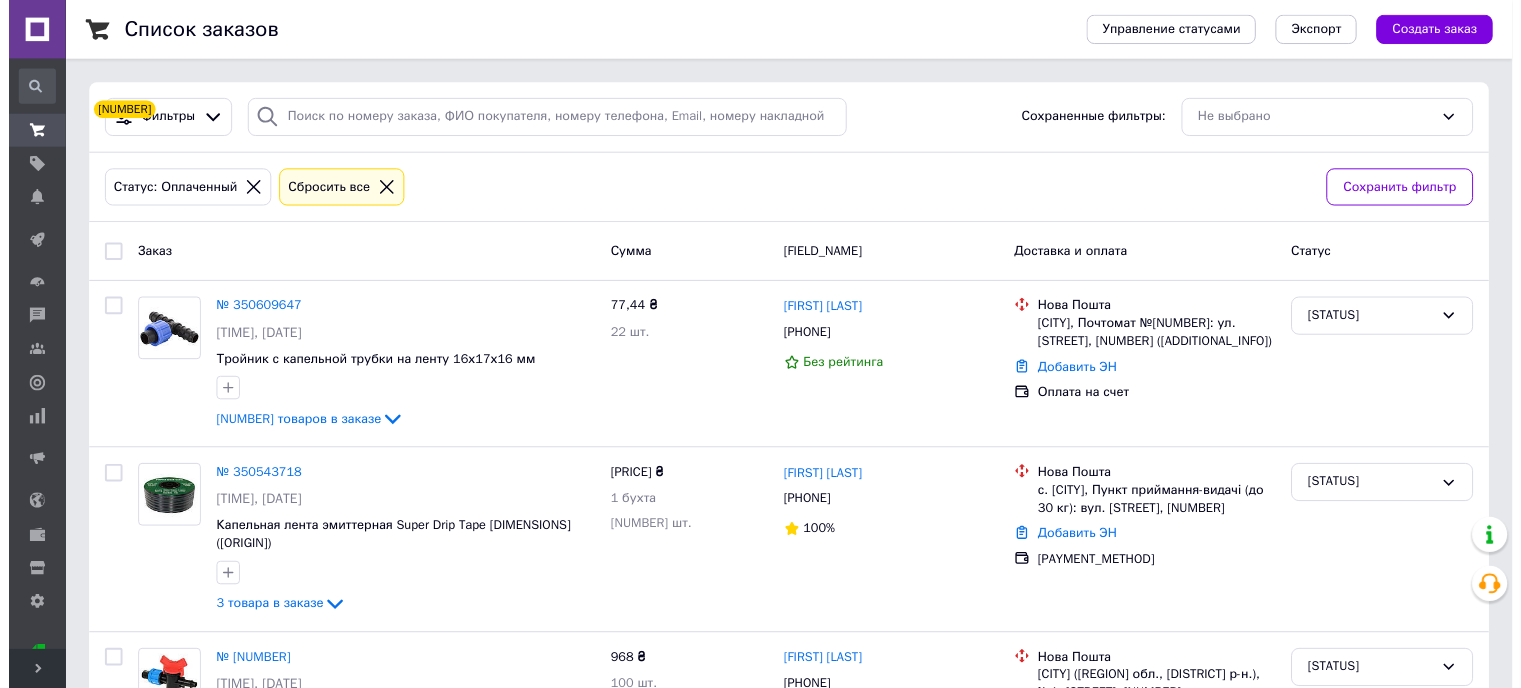 scroll, scrollTop: 0, scrollLeft: 0, axis: both 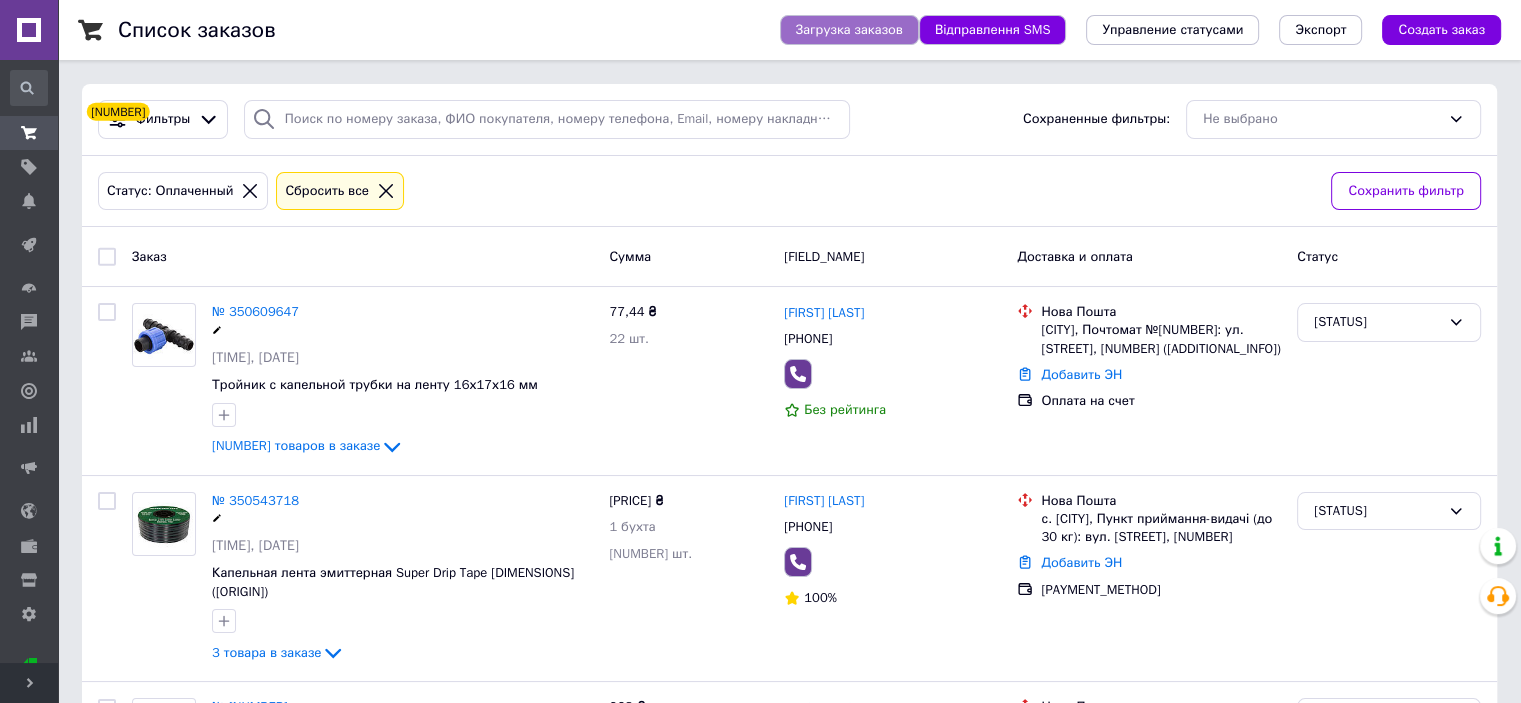 click on "Загрузка заказов" at bounding box center [849, 30] 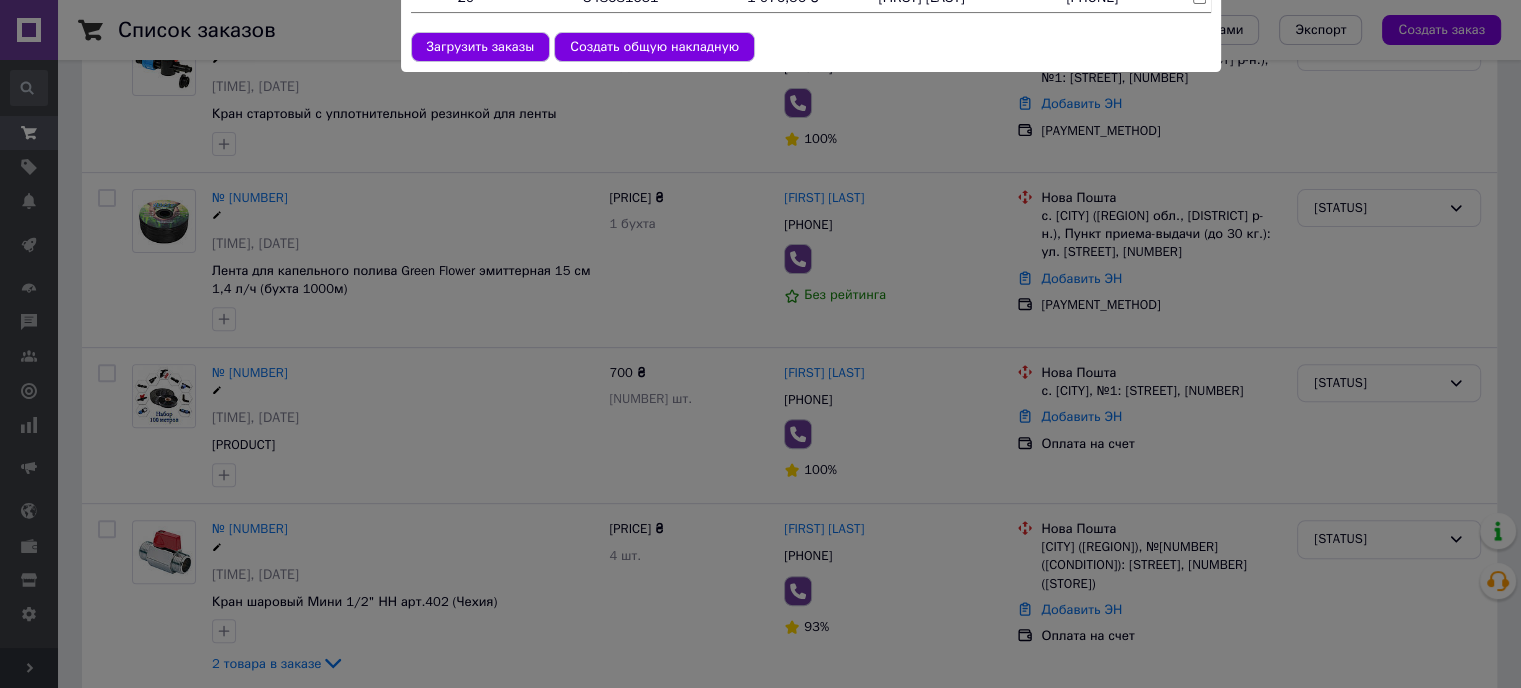 scroll, scrollTop: 0, scrollLeft: 0, axis: both 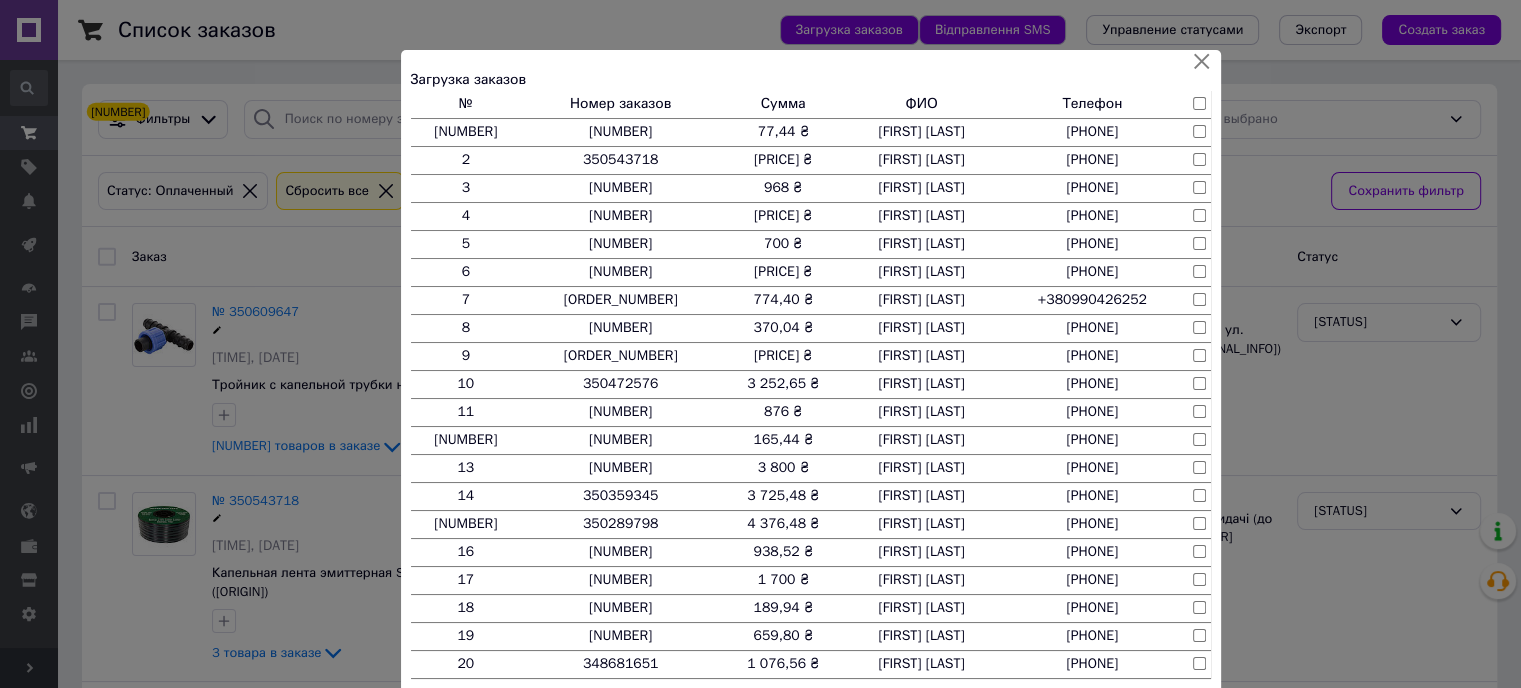 click at bounding box center (1199, 103) 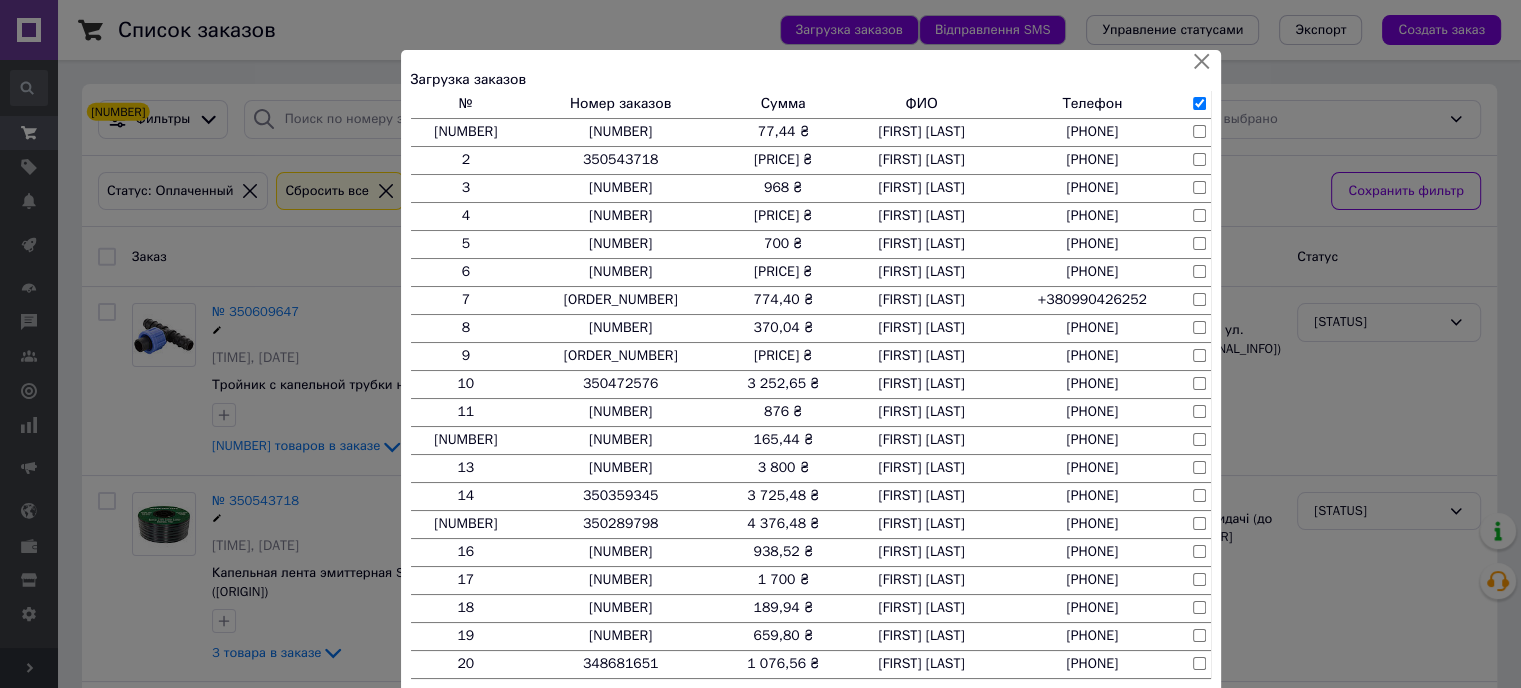 scroll, scrollTop: 333, scrollLeft: 0, axis: vertical 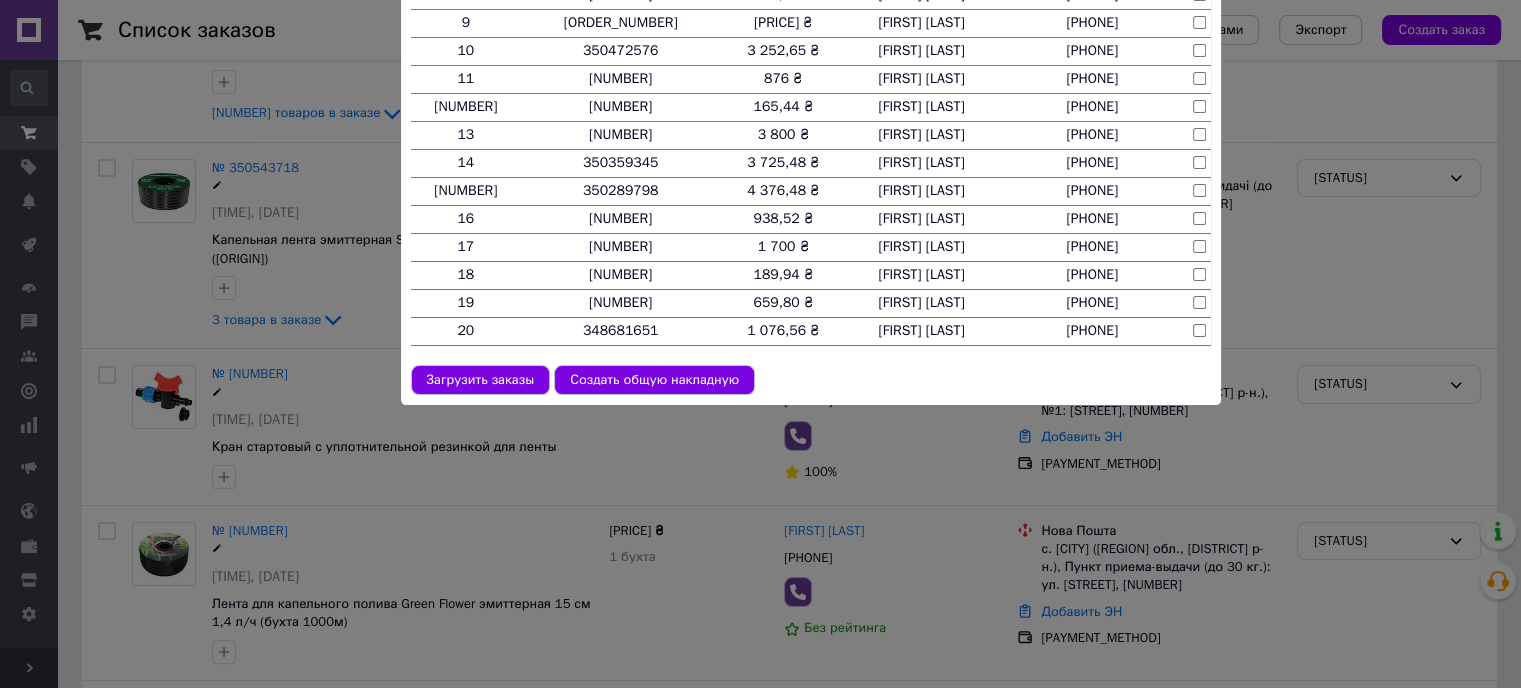 click on "Создать общую накладную" at bounding box center (654, 380) 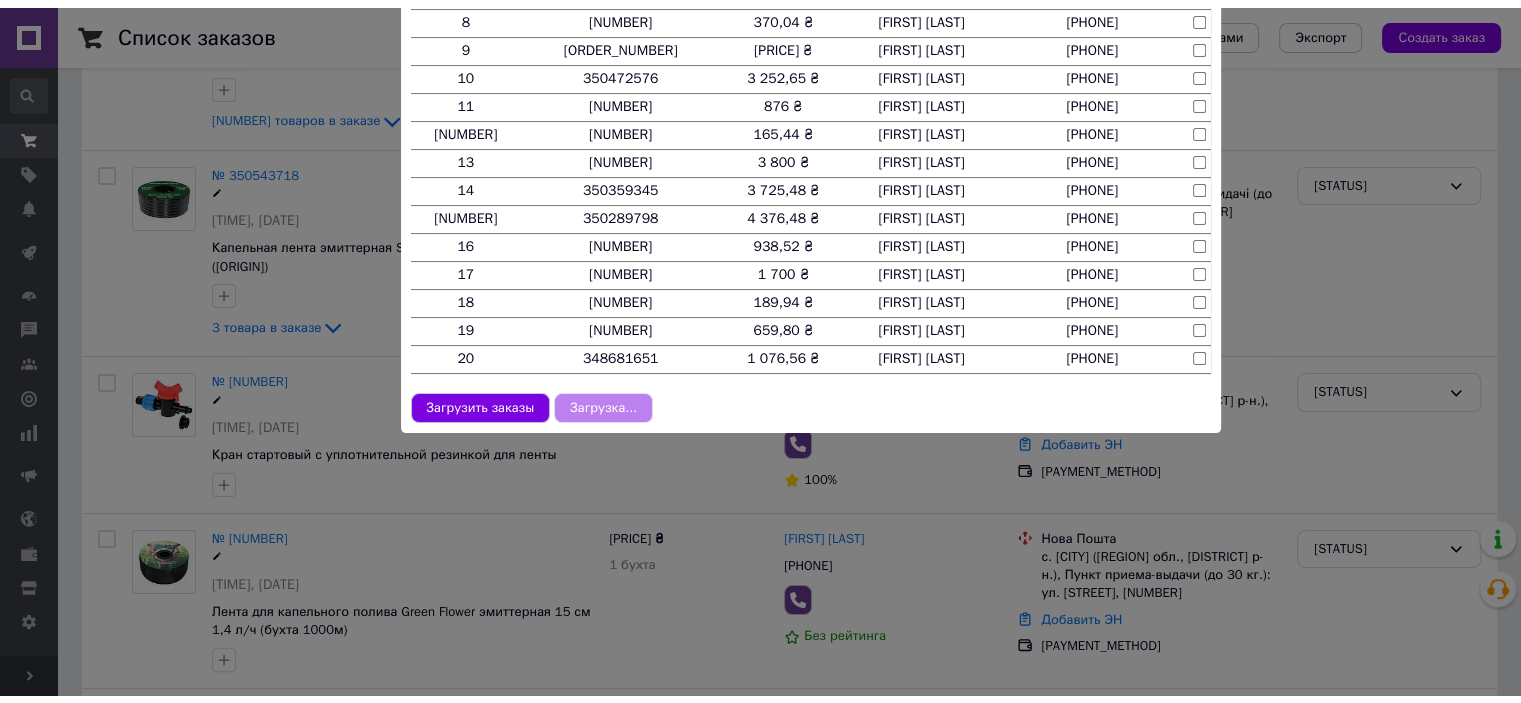 scroll, scrollTop: 0, scrollLeft: 0, axis: both 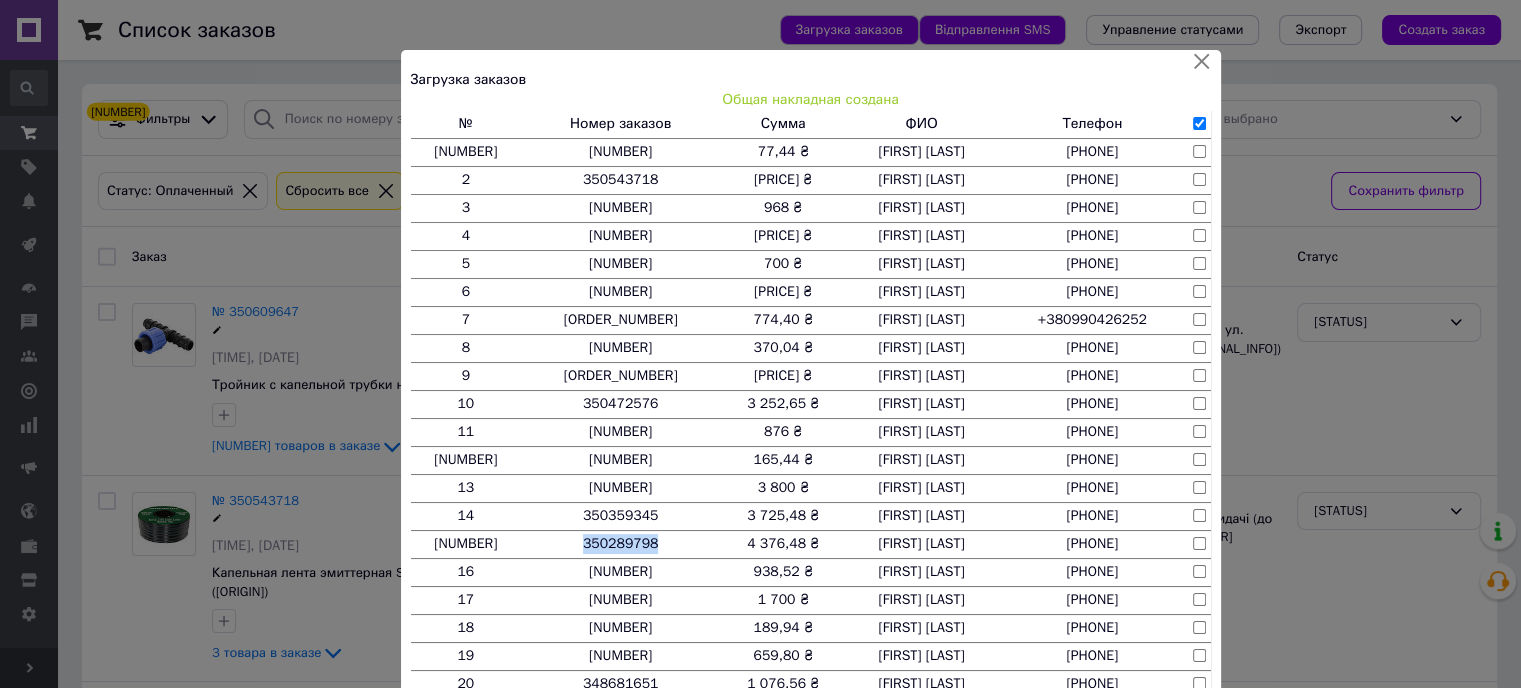 drag, startPoint x: 556, startPoint y: 543, endPoint x: 491, endPoint y: 543, distance: 65 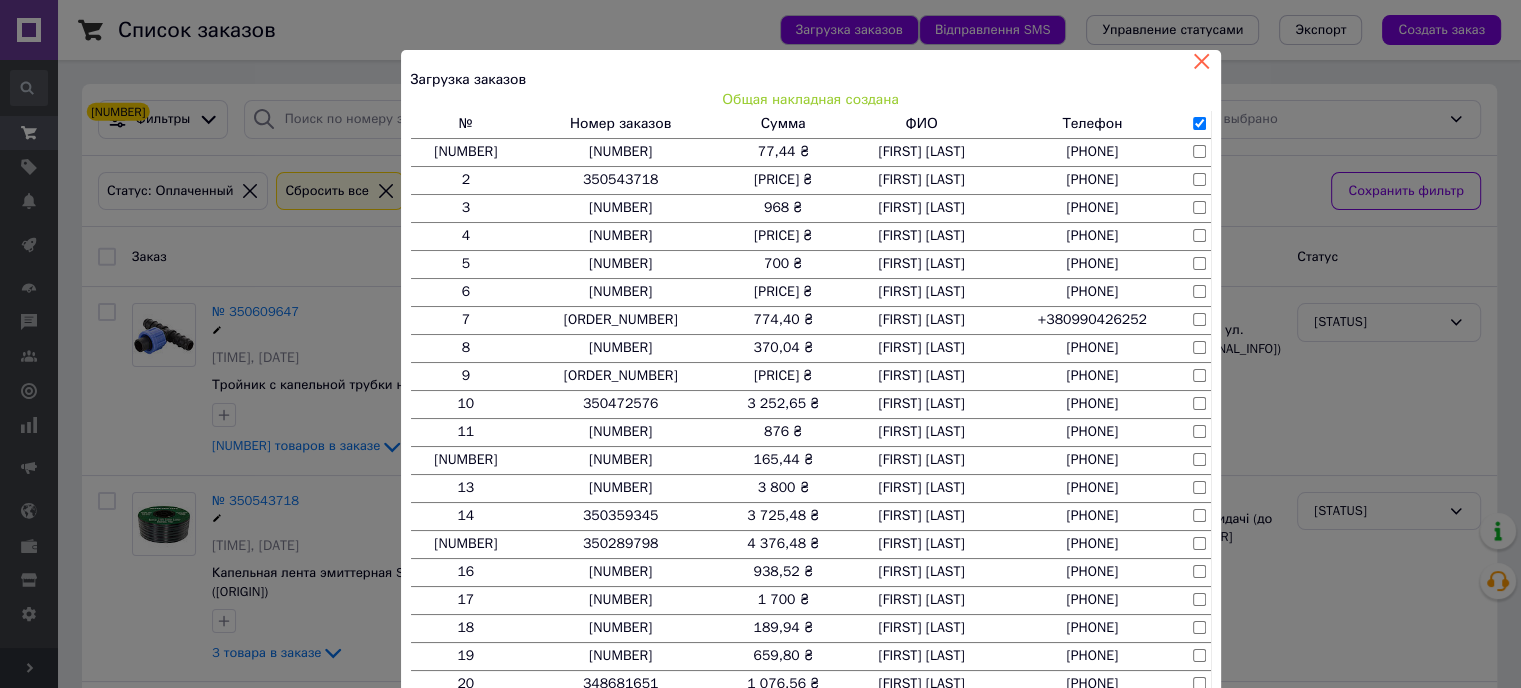 click on "×" at bounding box center (811, 60) 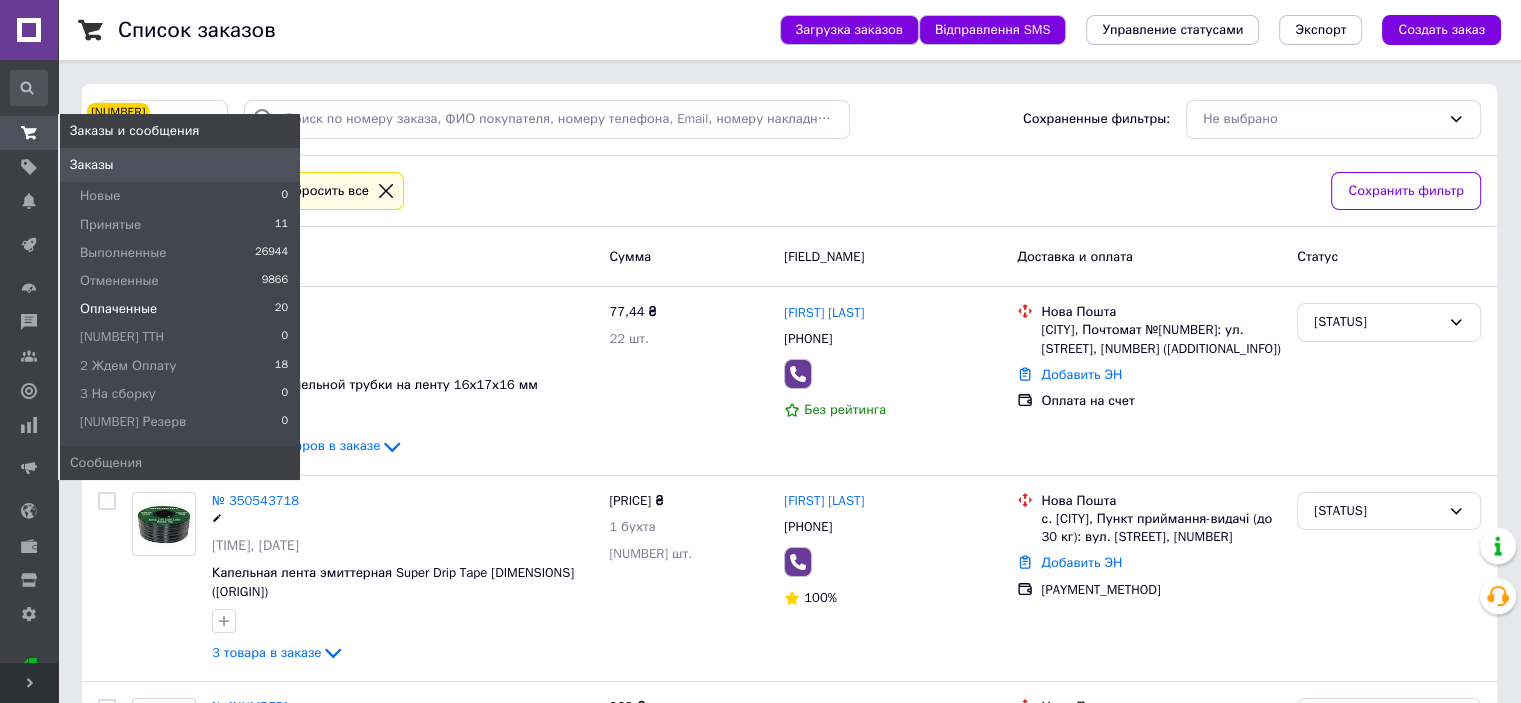 click at bounding box center [29, 132] 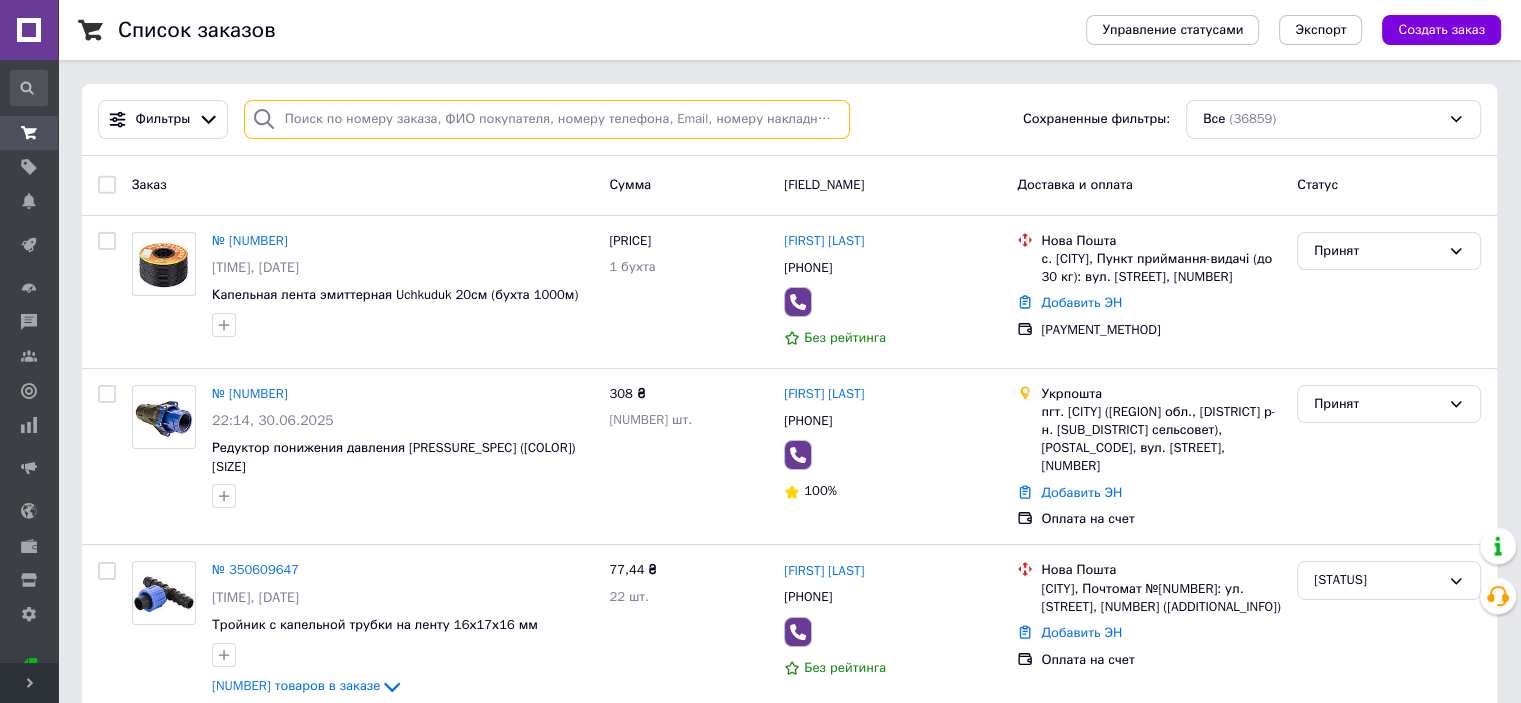 click at bounding box center [547, 119] 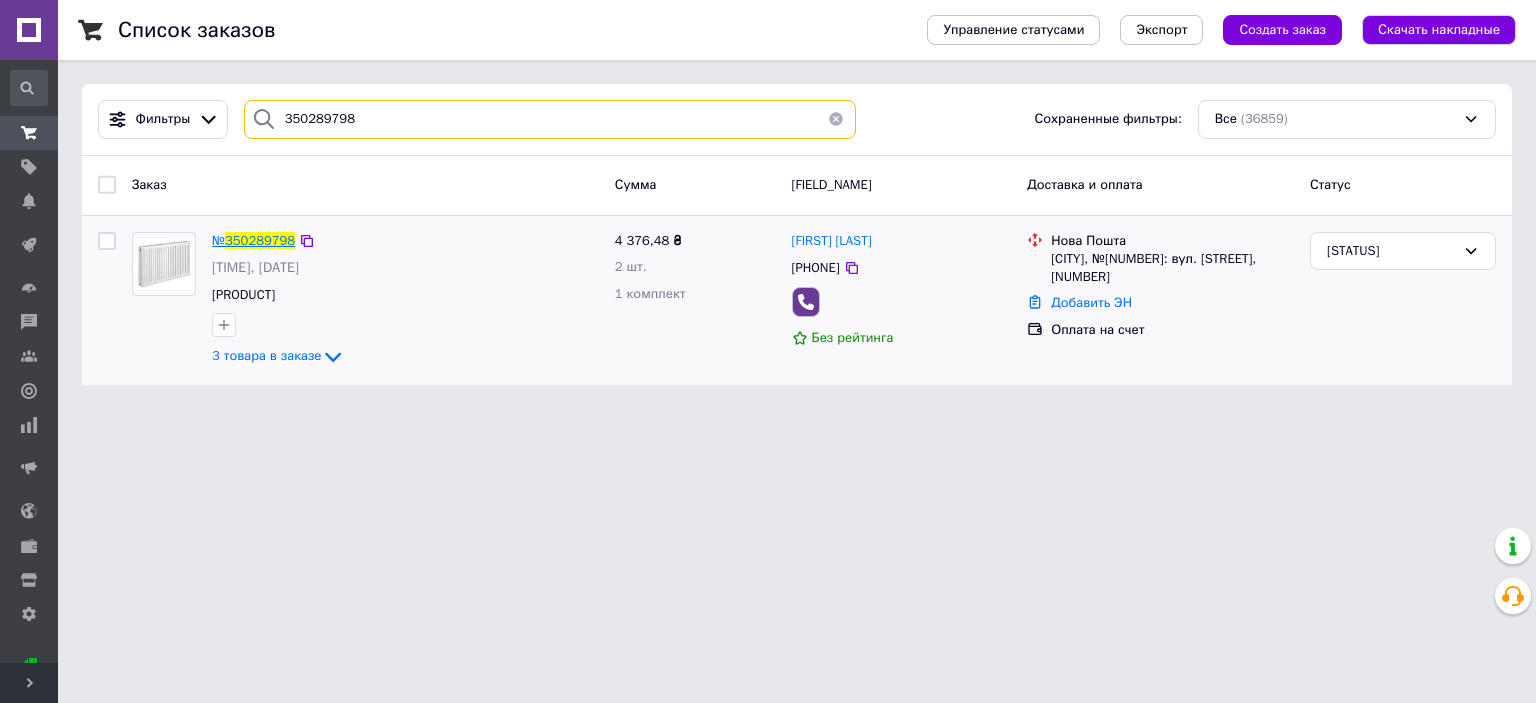 type on "350289798" 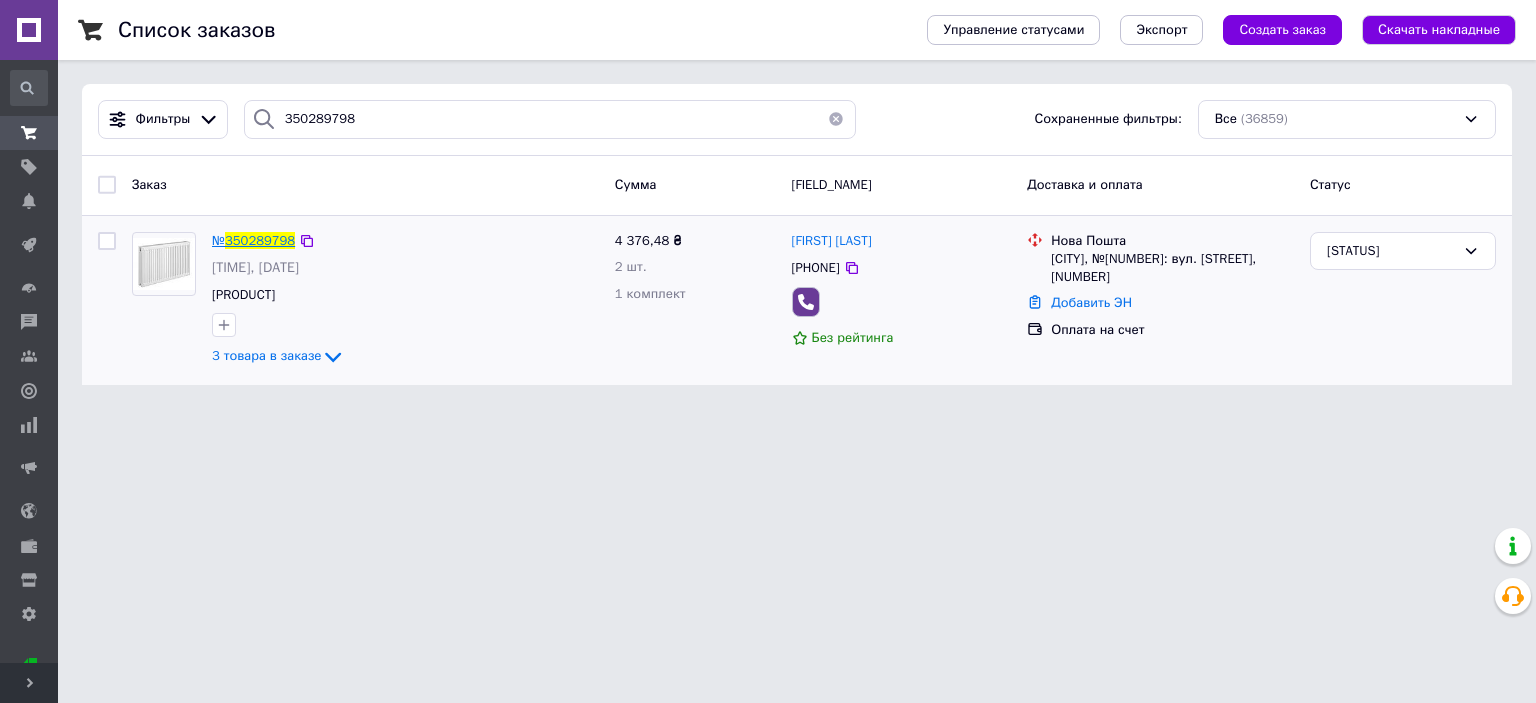 click on "350289798" at bounding box center [260, 240] 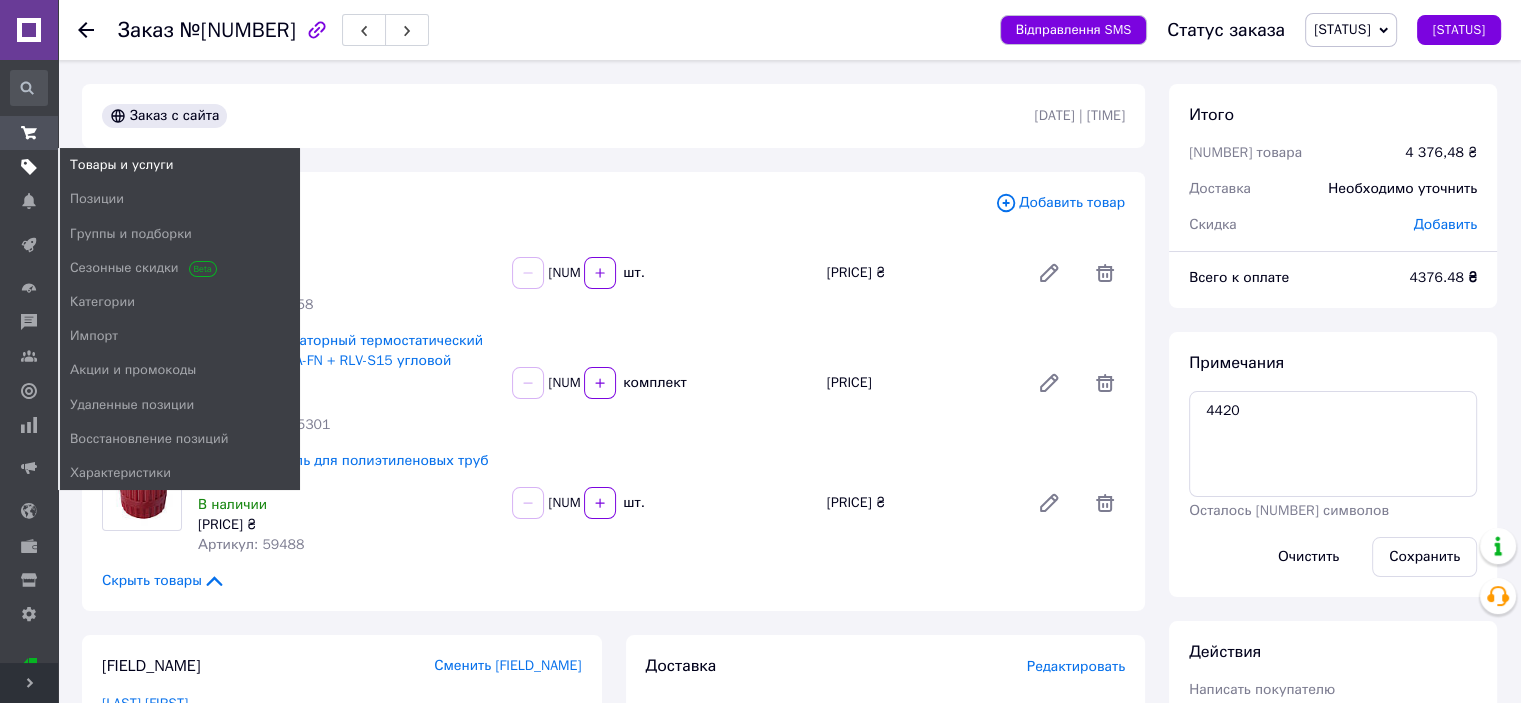 click at bounding box center (29, 167) 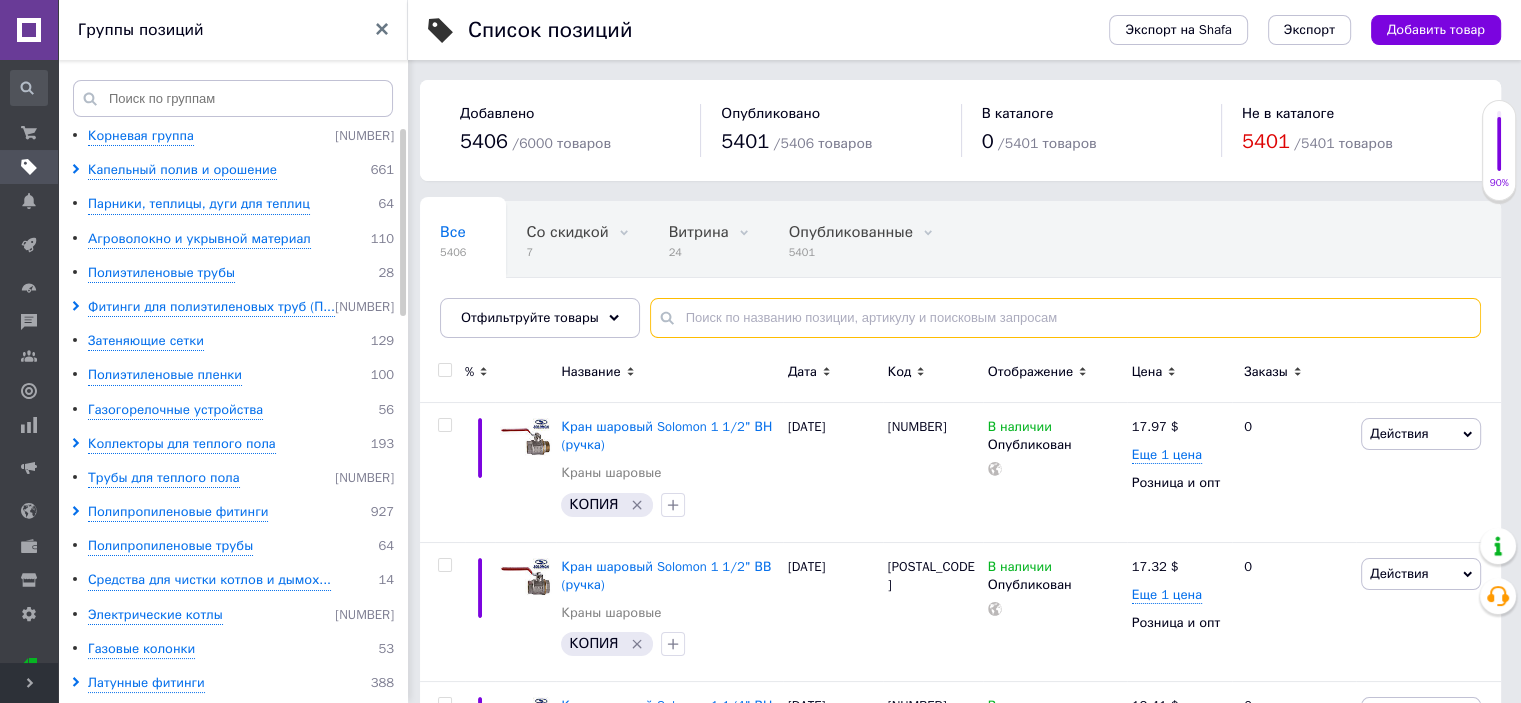 click at bounding box center (1065, 318) 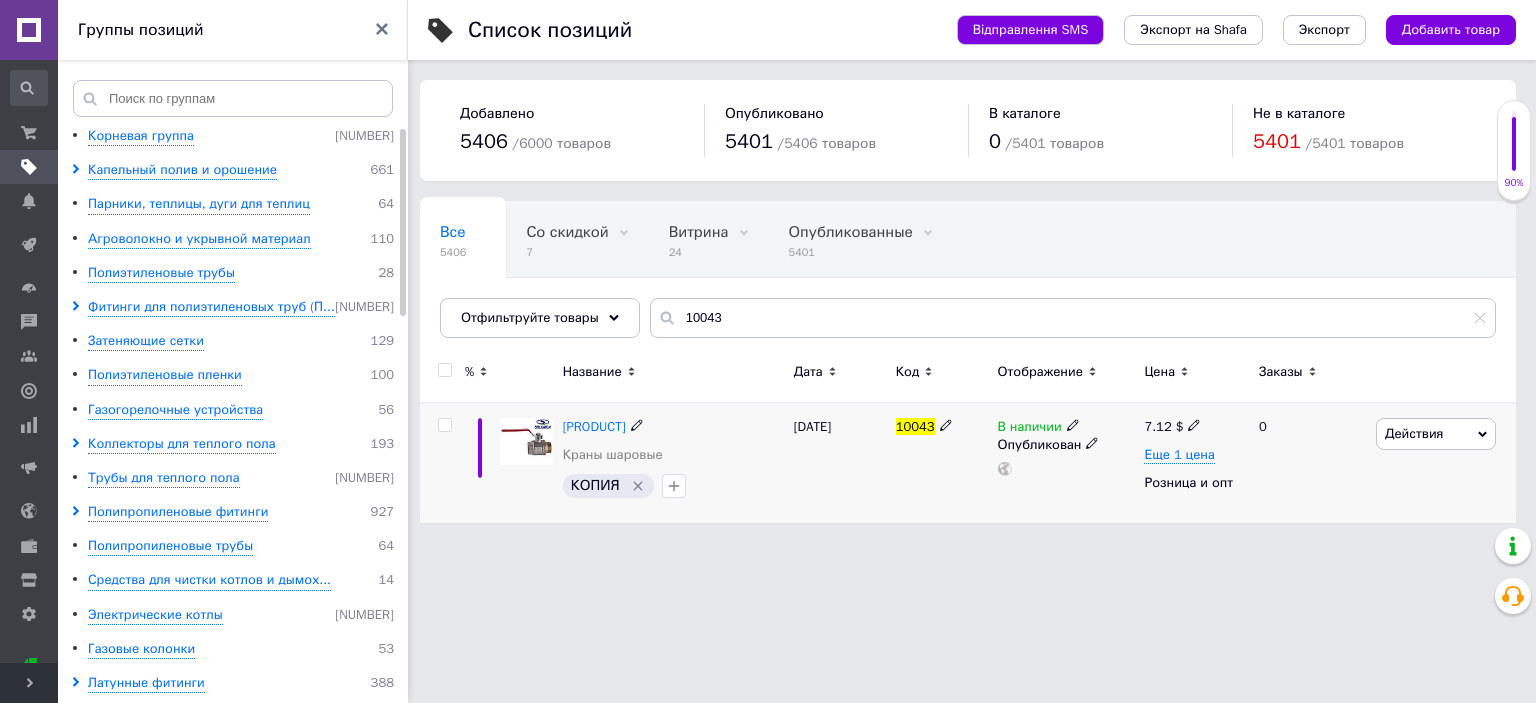 click at bounding box center (946, 425) 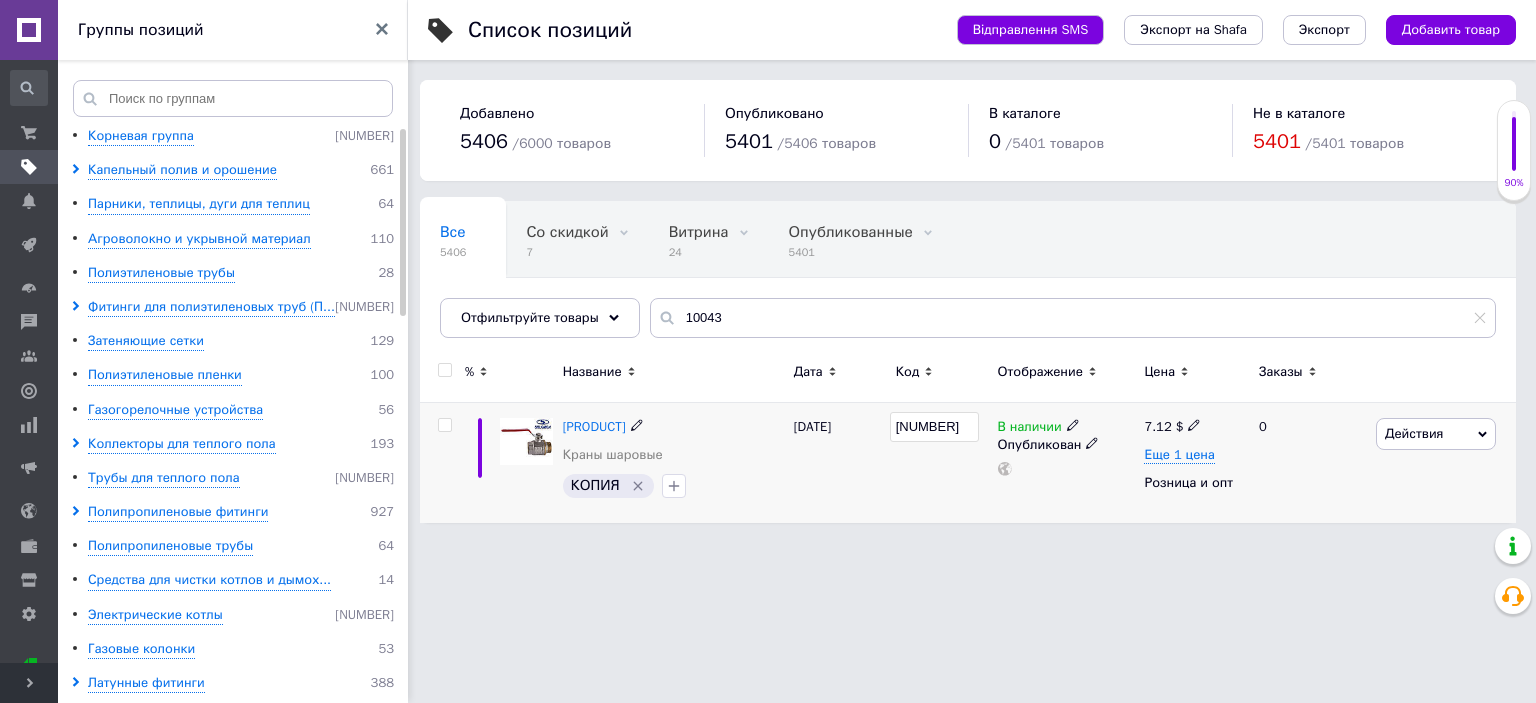 click on "[DATE]" at bounding box center (840, 375) 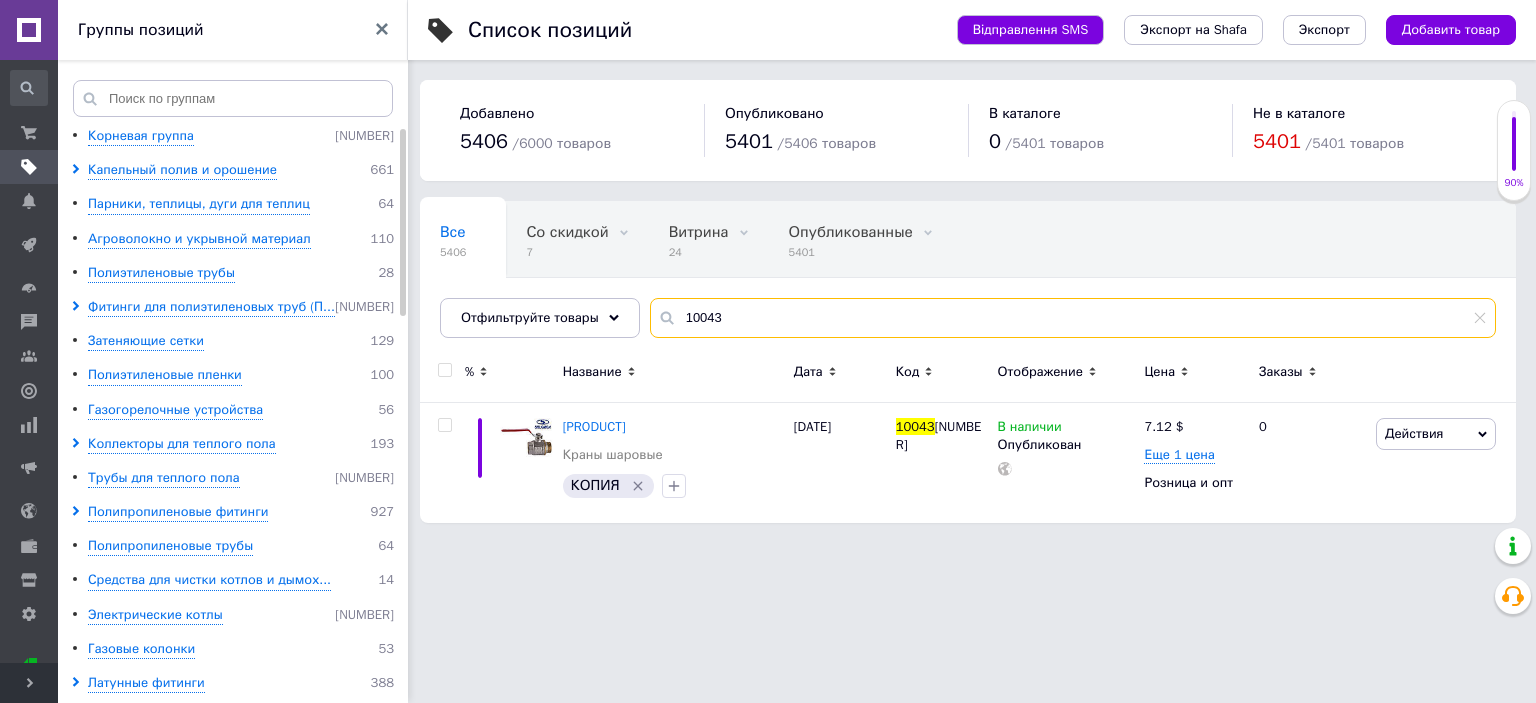 click on "10043" at bounding box center [1073, 318] 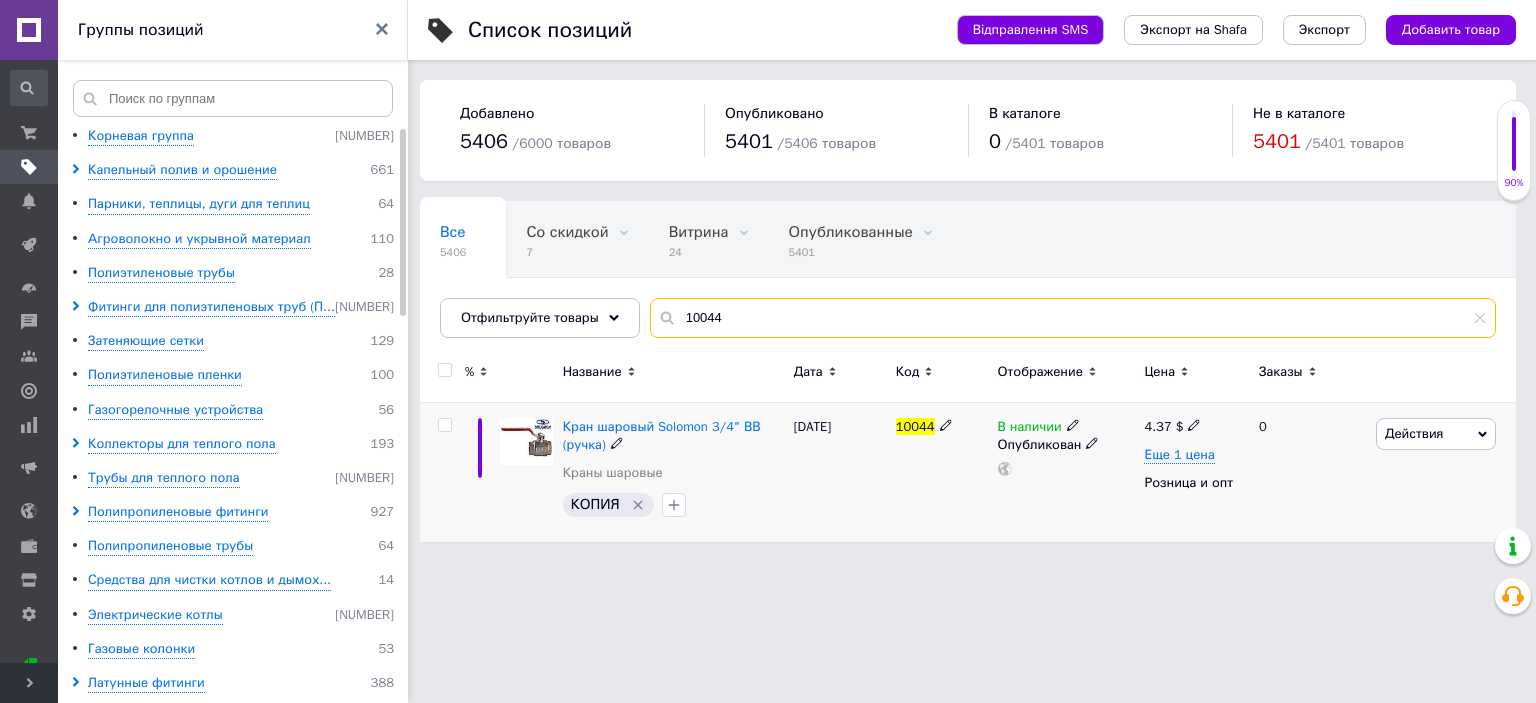 type on "10044" 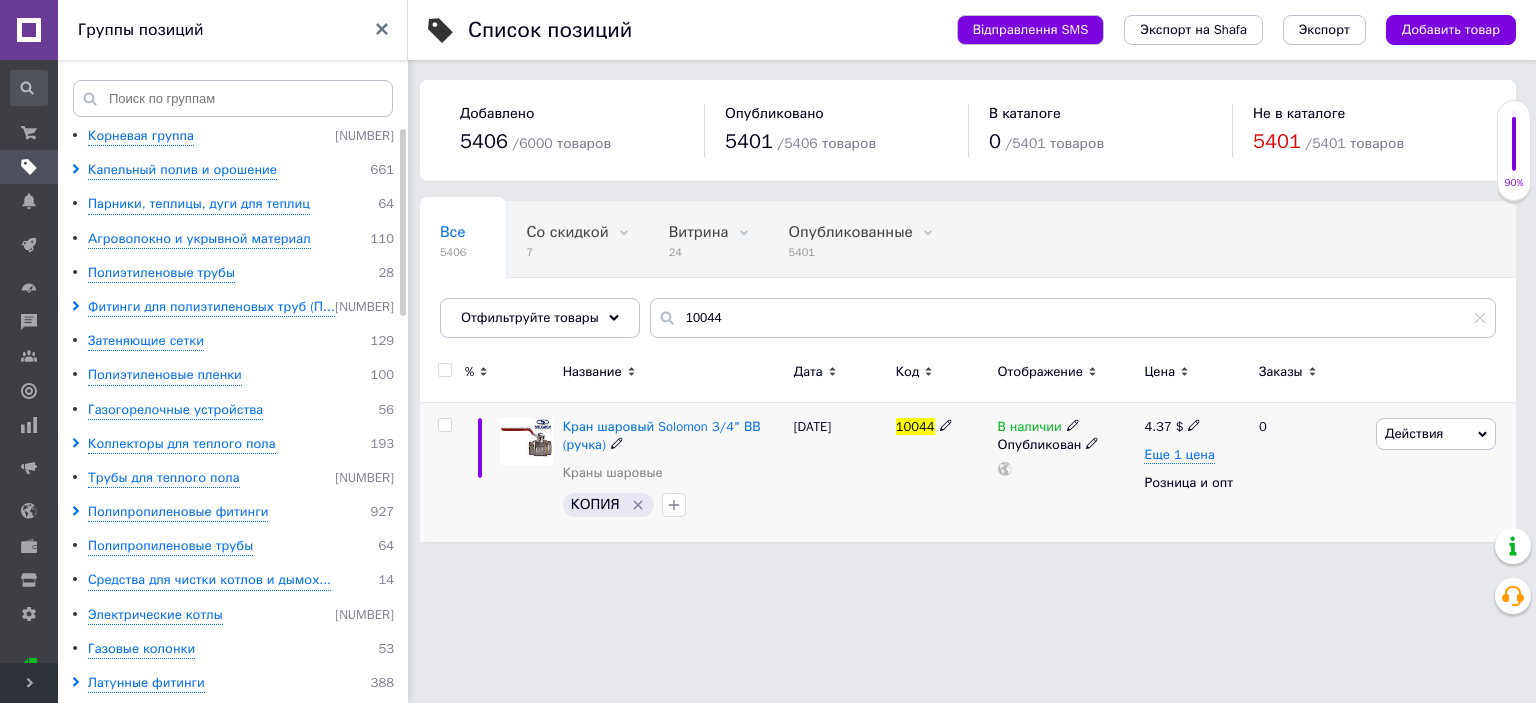 click at bounding box center [946, 425] 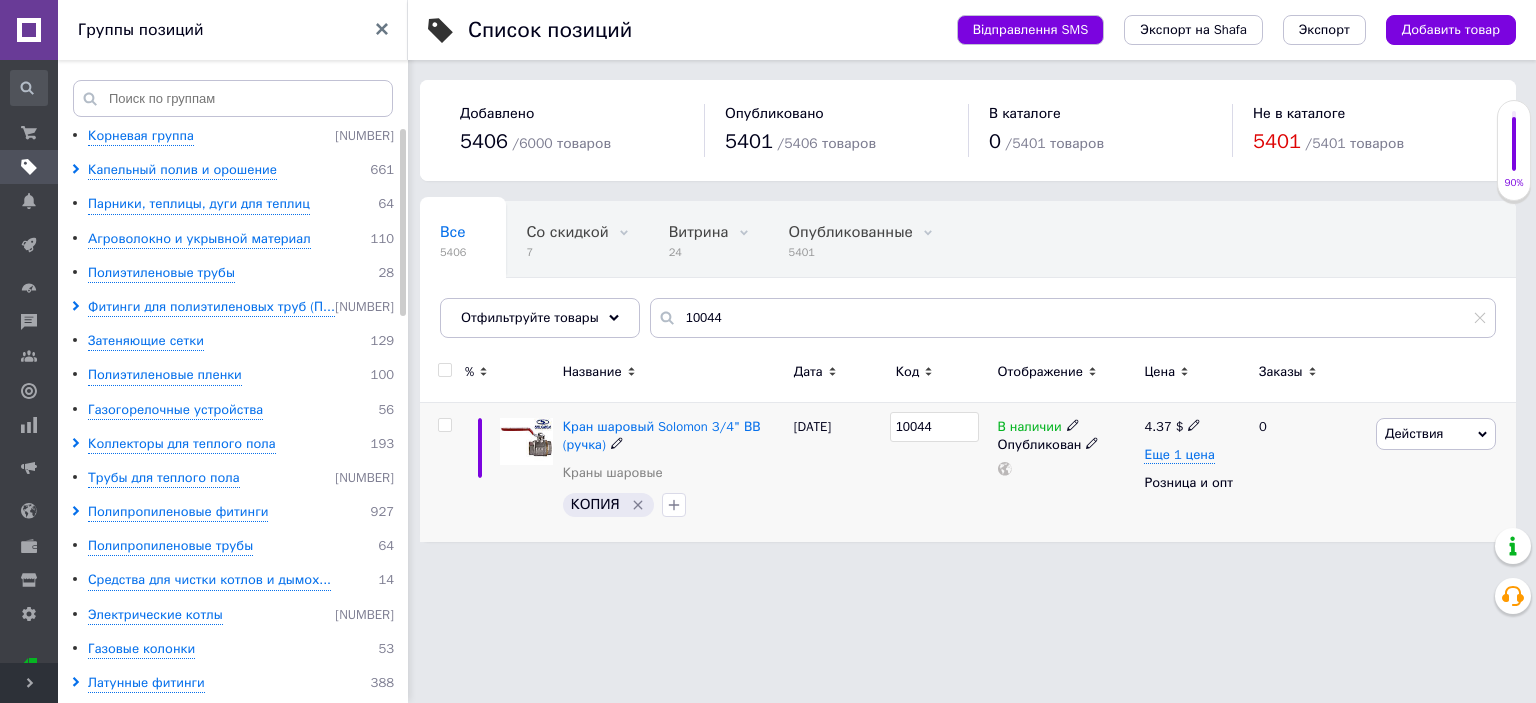 click on "10044" at bounding box center [934, 427] 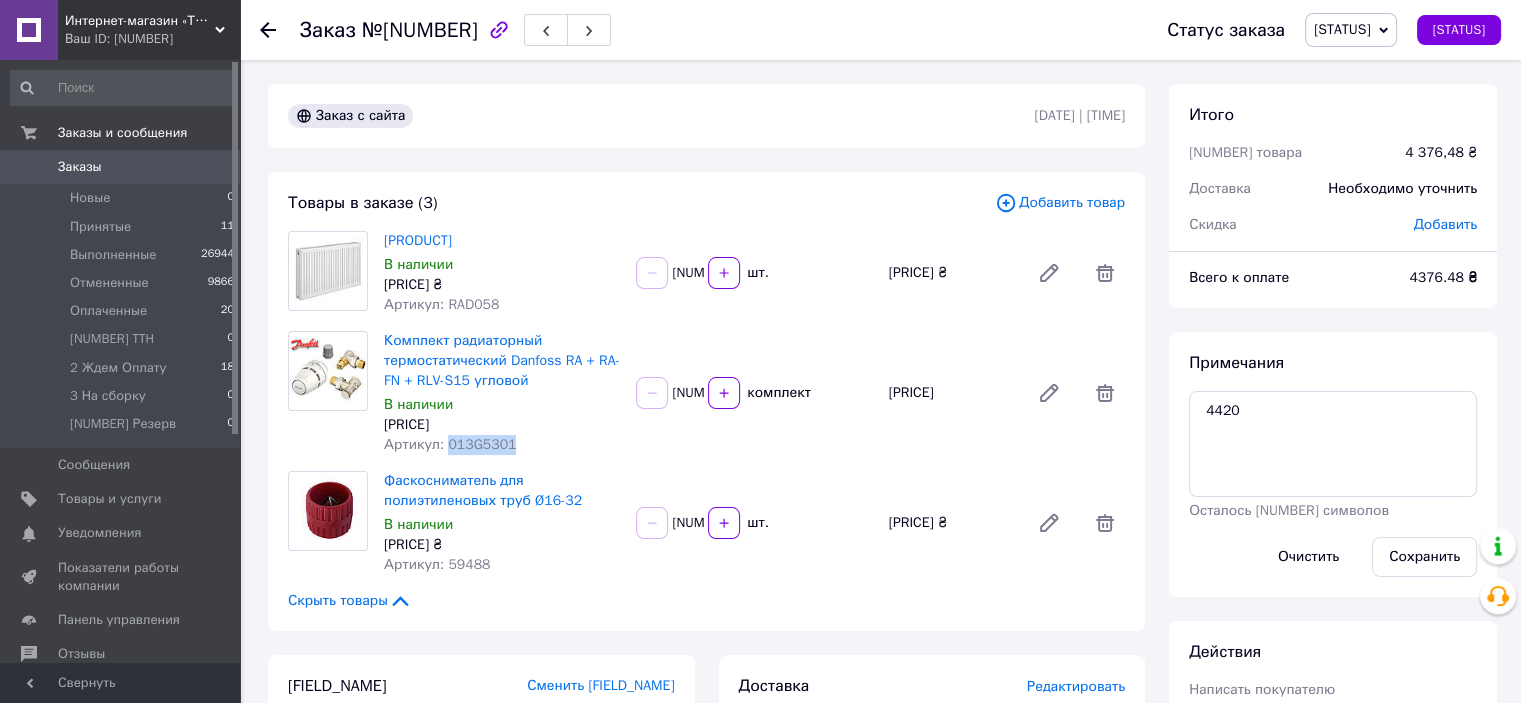 drag, startPoint x: 524, startPoint y: 466, endPoint x: 446, endPoint y: 467, distance: 78.00641 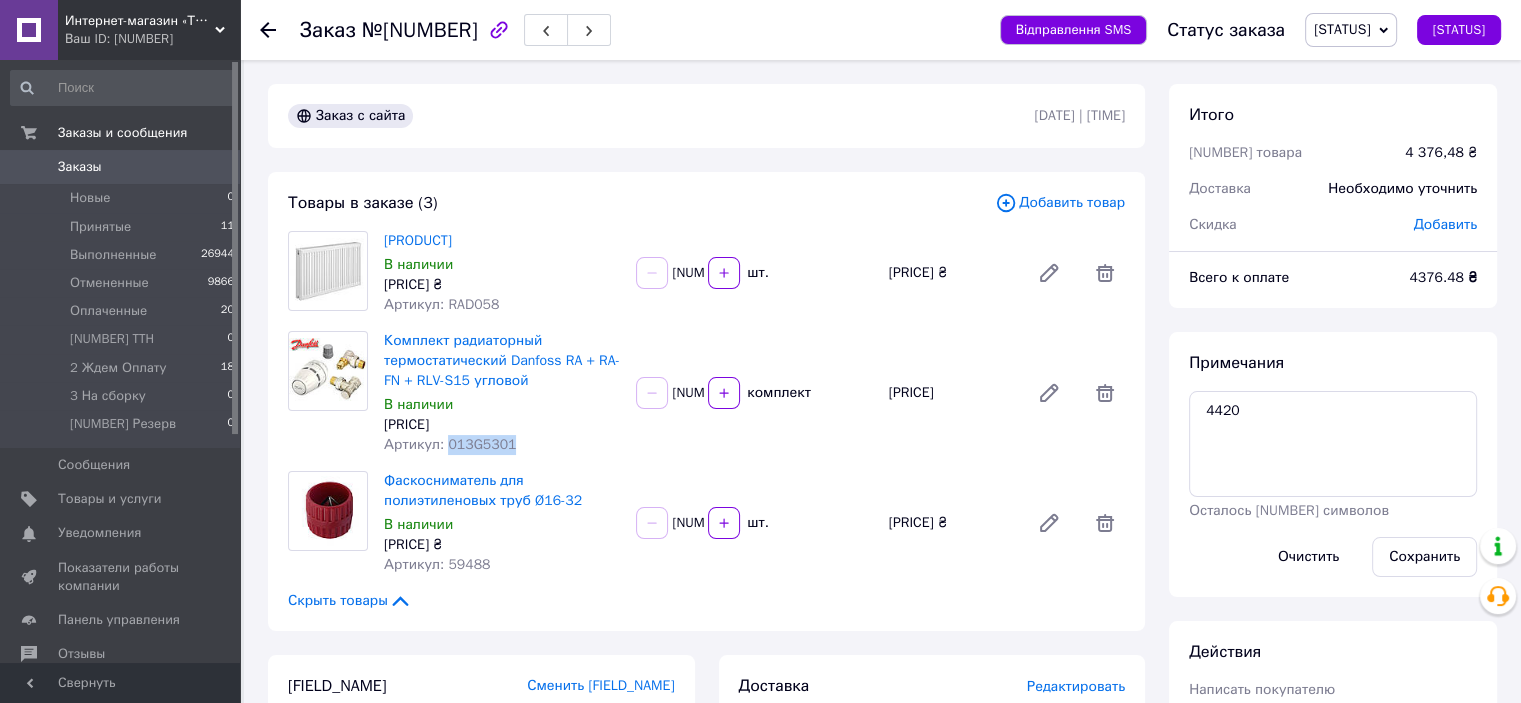 copy on "013G5301" 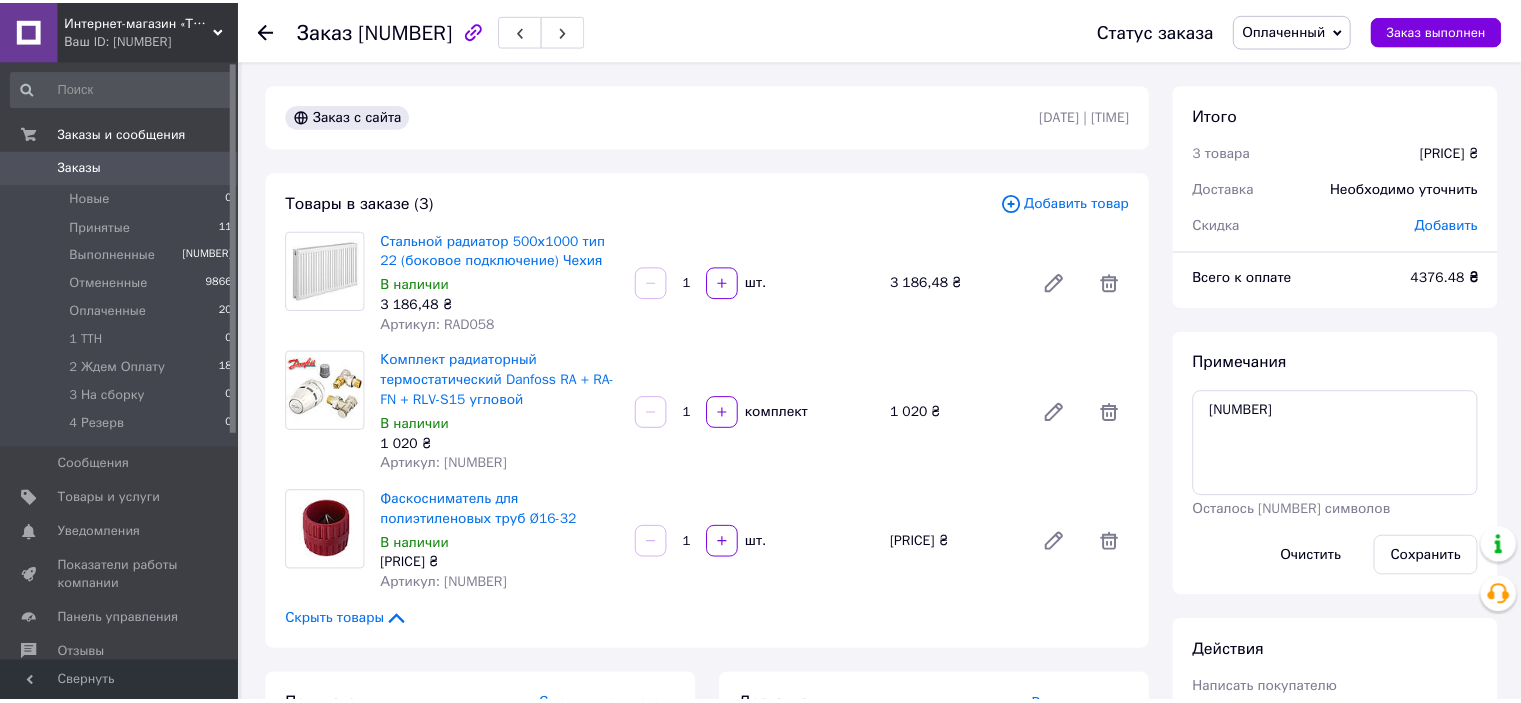 scroll, scrollTop: 0, scrollLeft: 0, axis: both 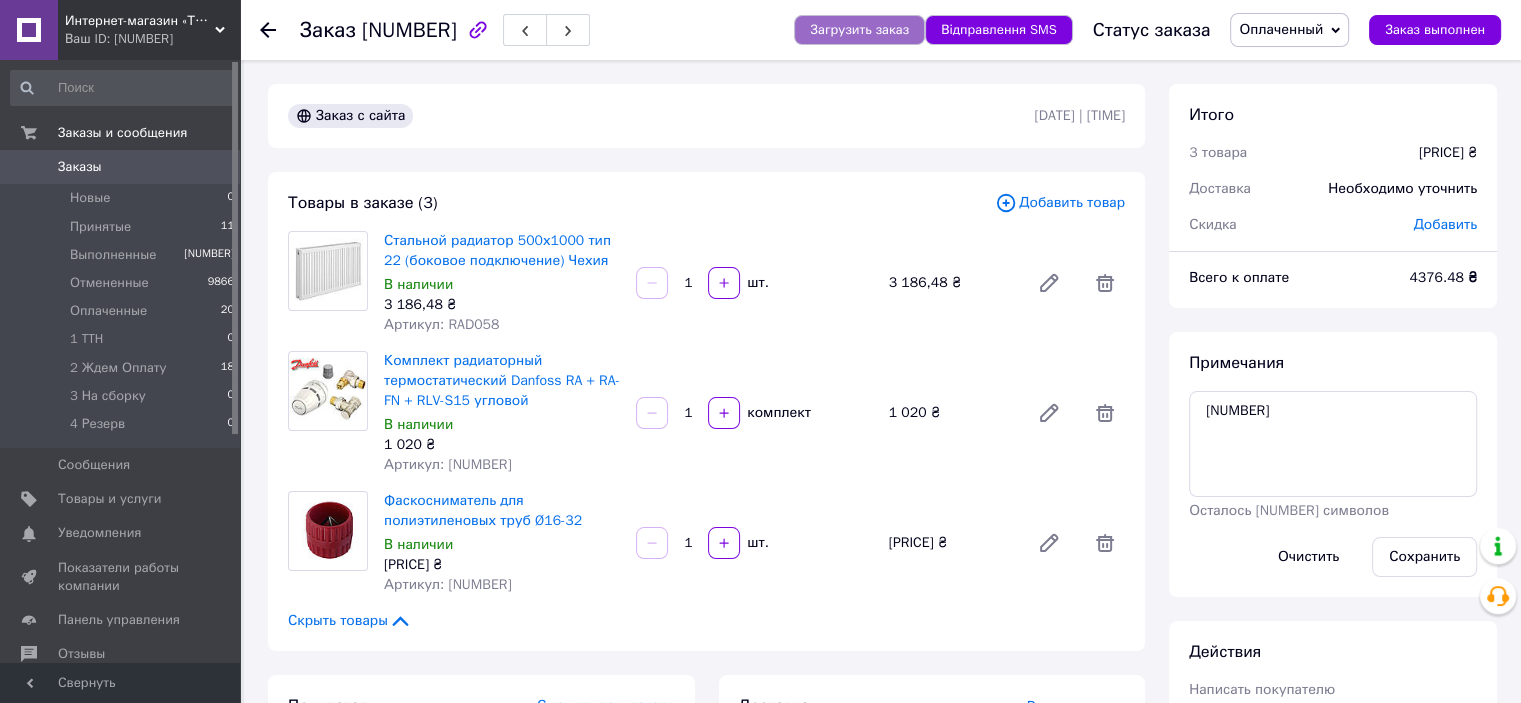 click on "Загрузить заказ" at bounding box center (859, 30) 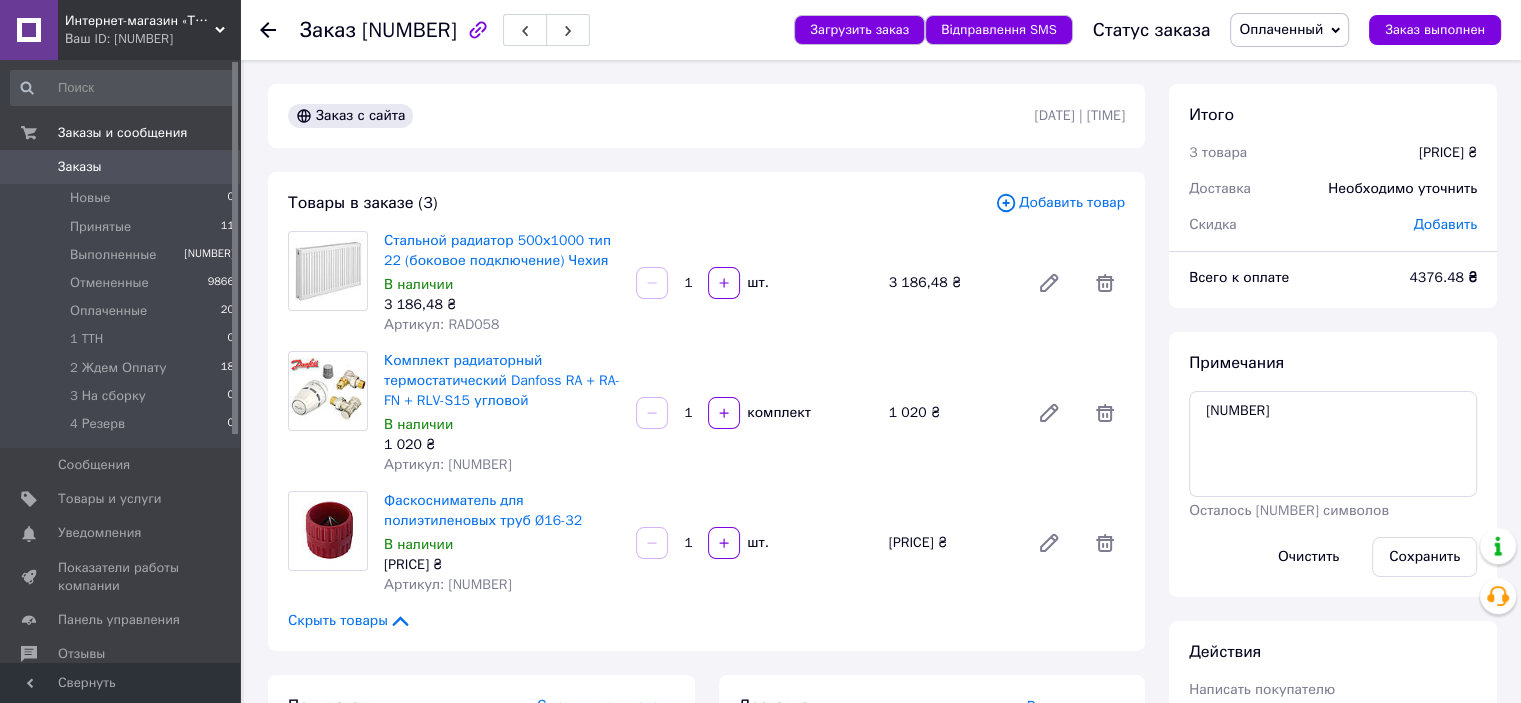 click on "[NUMBER]" at bounding box center (409, 30) 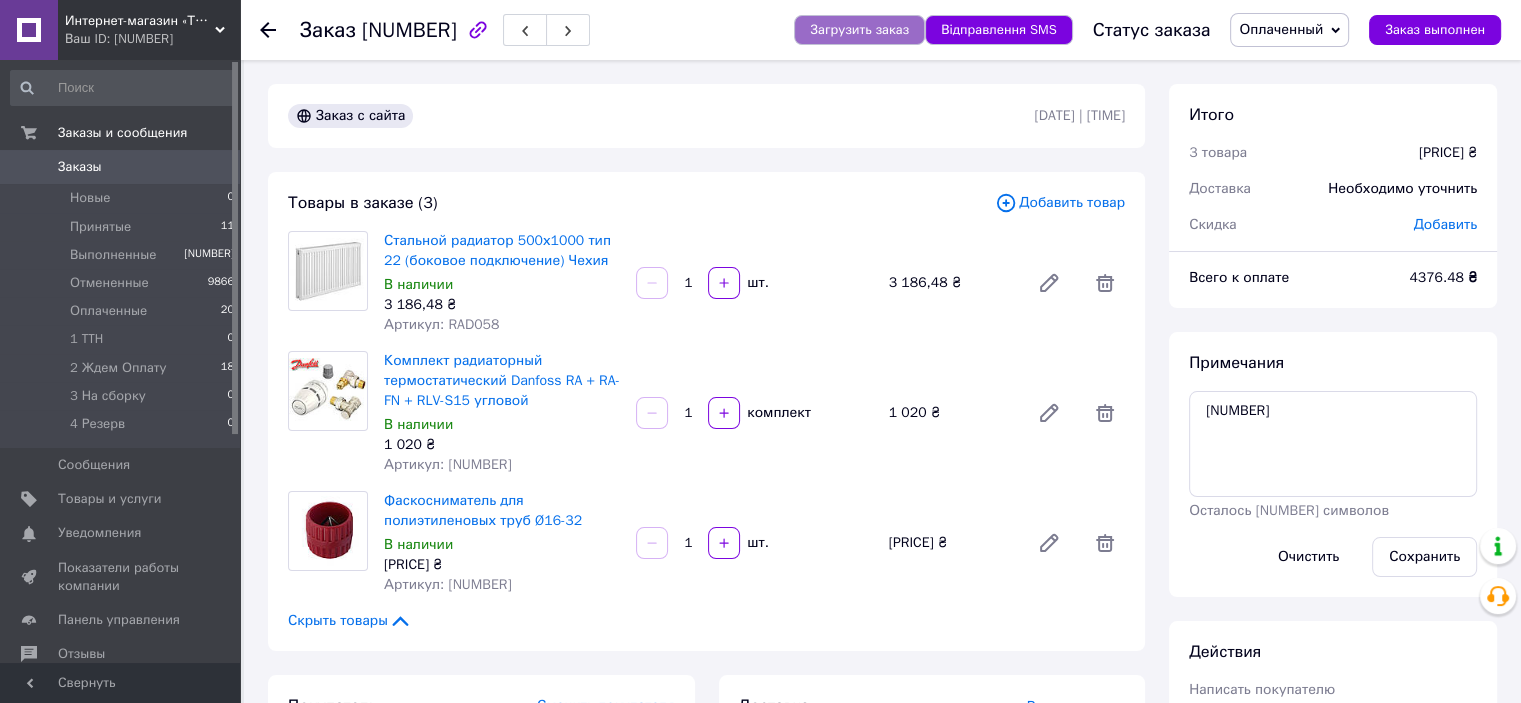 click on "Загрузить заказ" at bounding box center [859, 30] 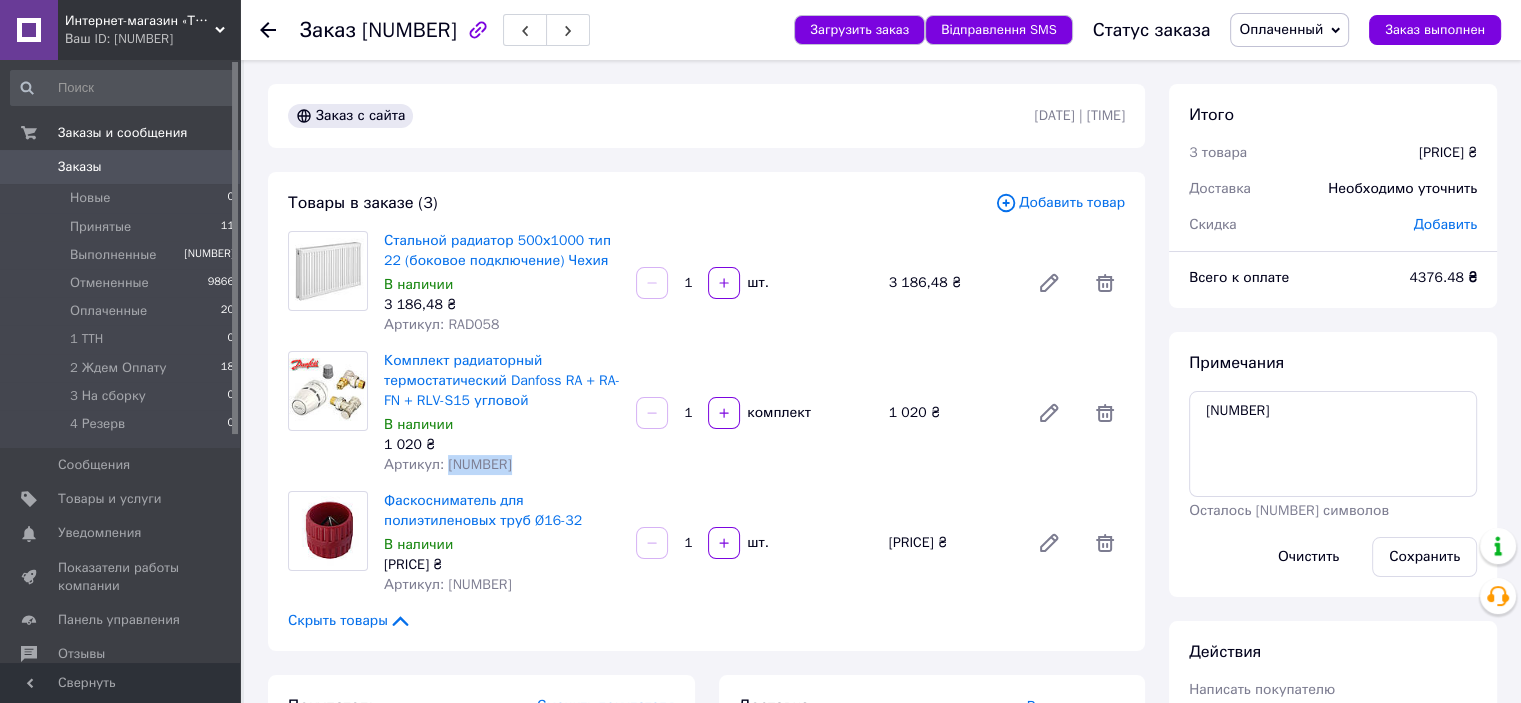 drag, startPoint x: 513, startPoint y: 467, endPoint x: 445, endPoint y: 467, distance: 68 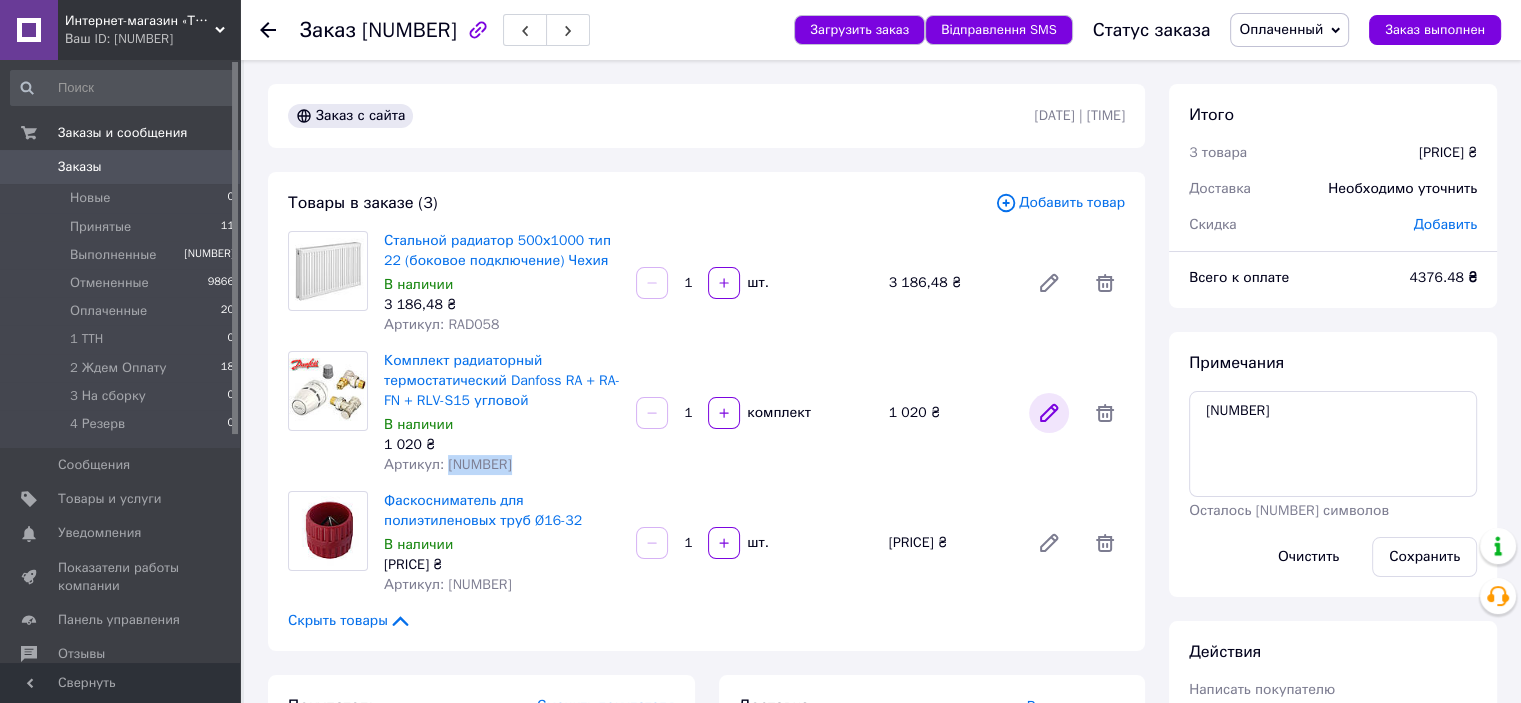 click at bounding box center (1049, 413) 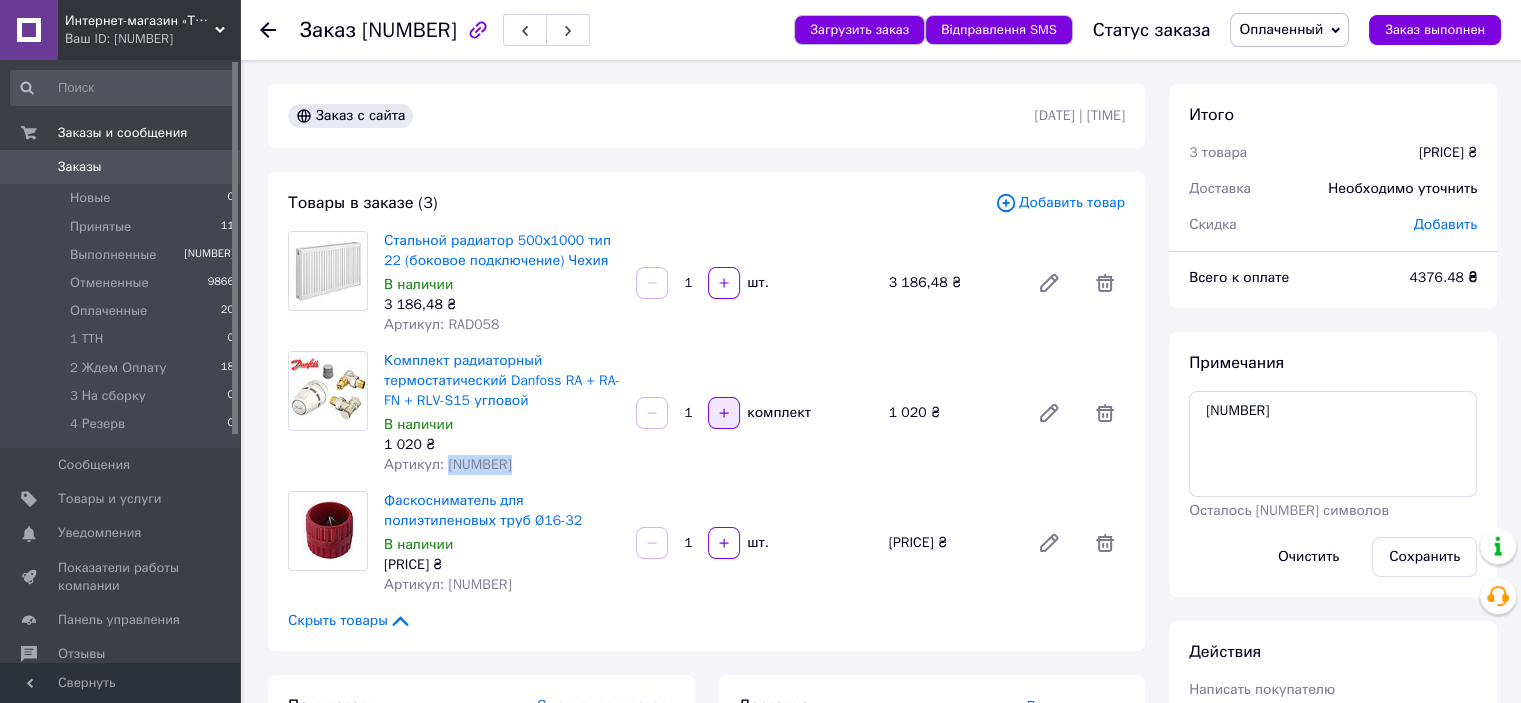 click at bounding box center (652, 283) 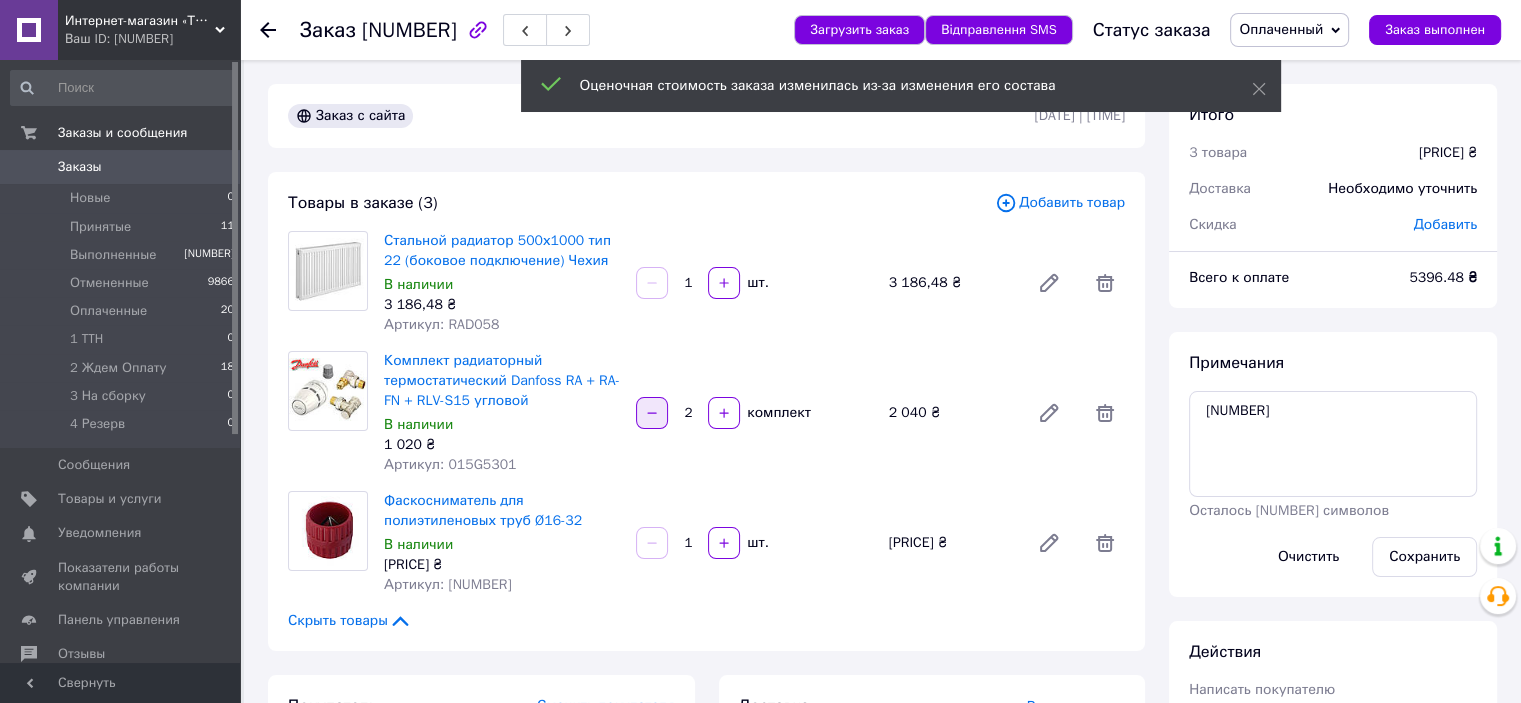 click at bounding box center [652, 283] 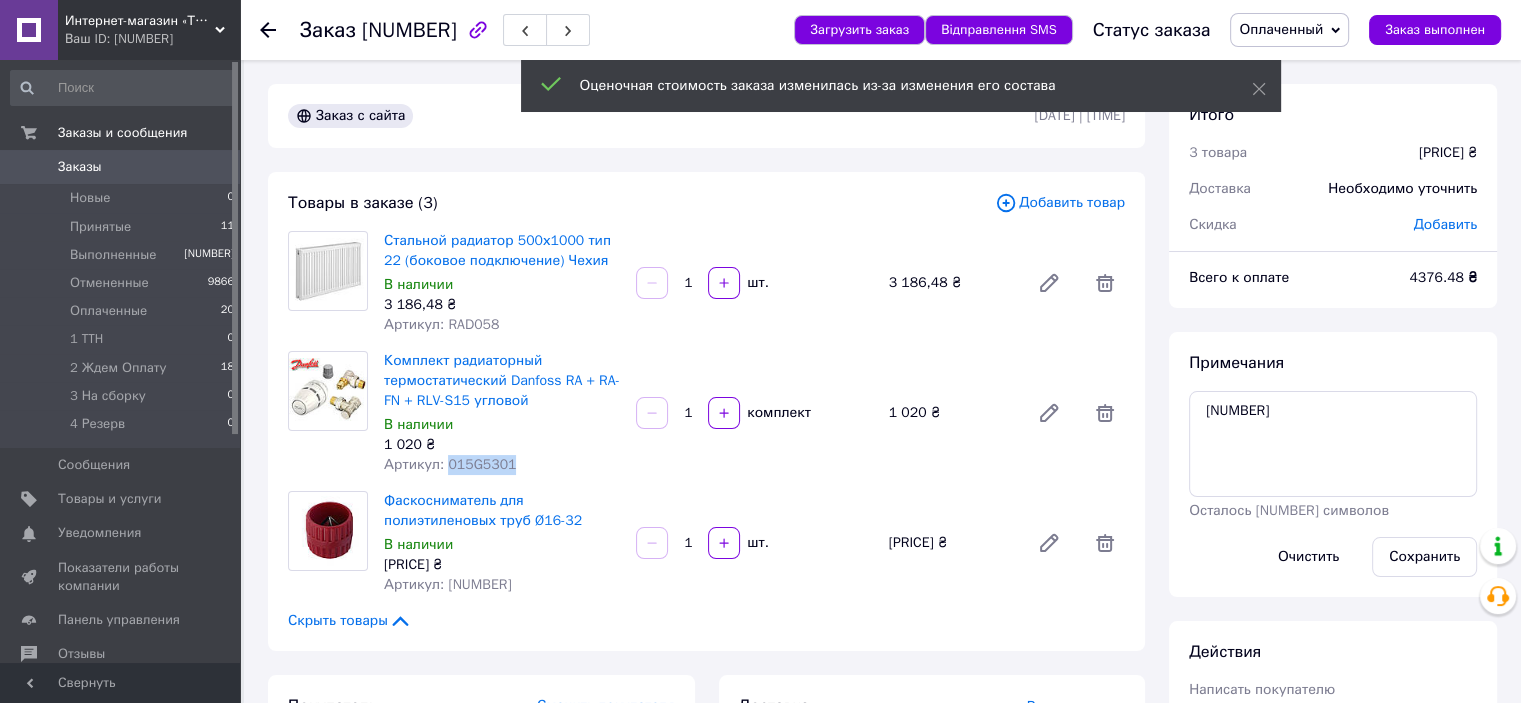 drag, startPoint x: 516, startPoint y: 464, endPoint x: 446, endPoint y: 467, distance: 70.064255 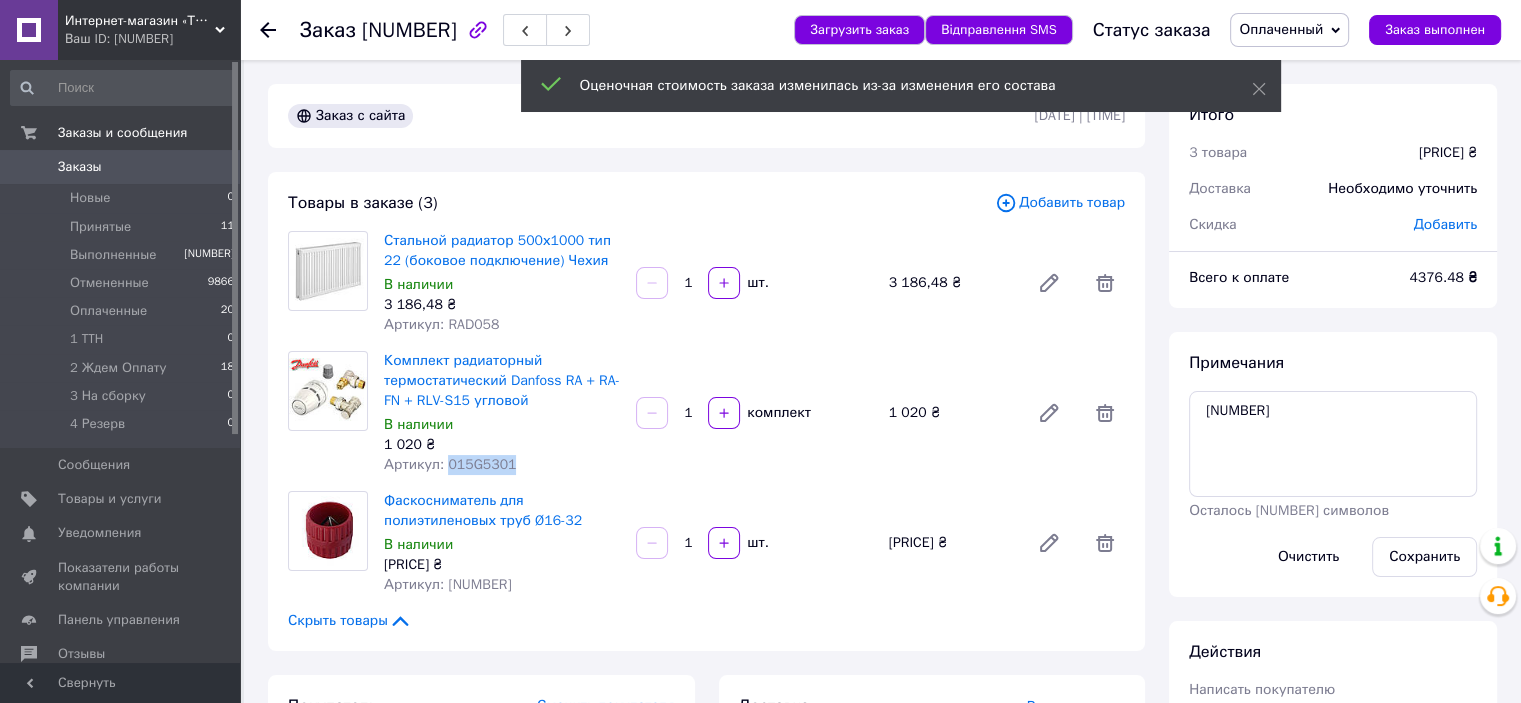 copy on "015G5301" 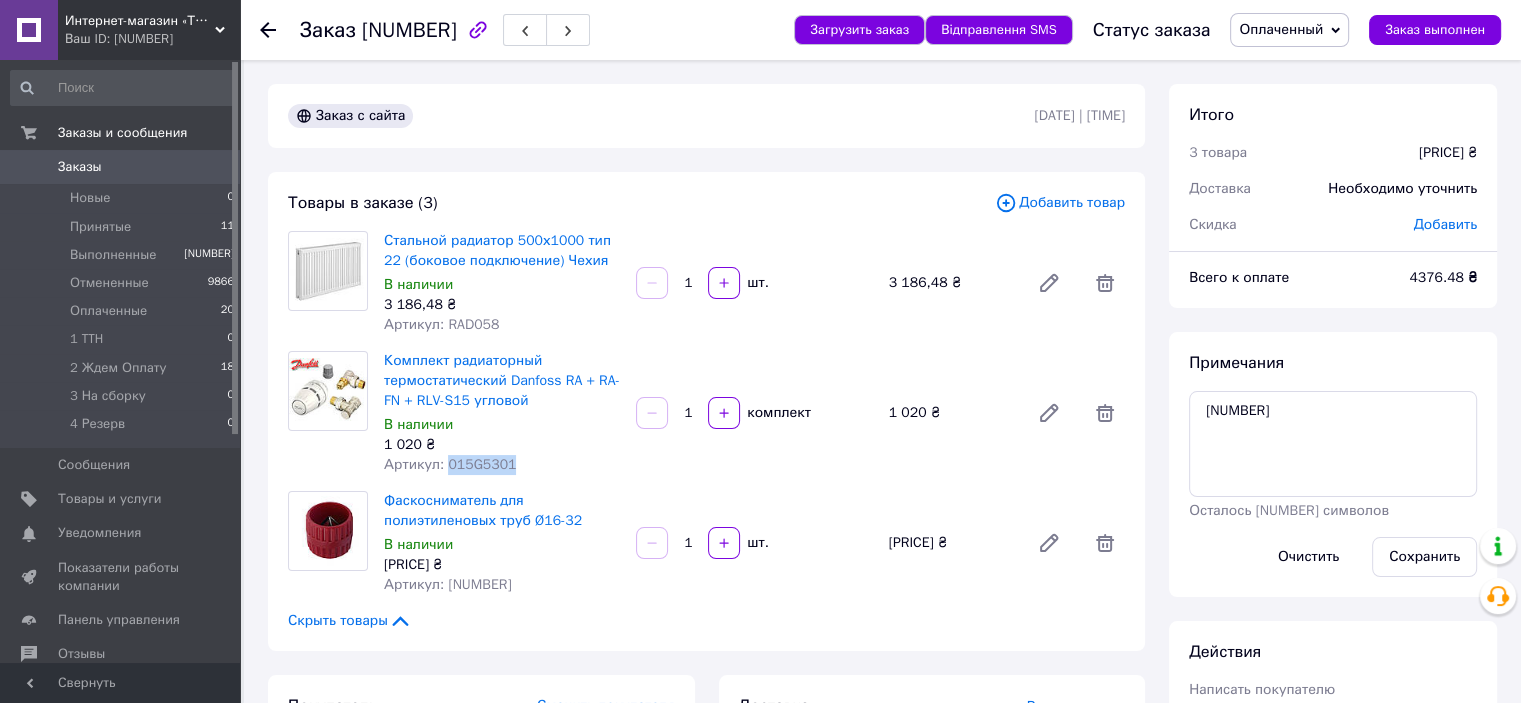 copy on "015G5301" 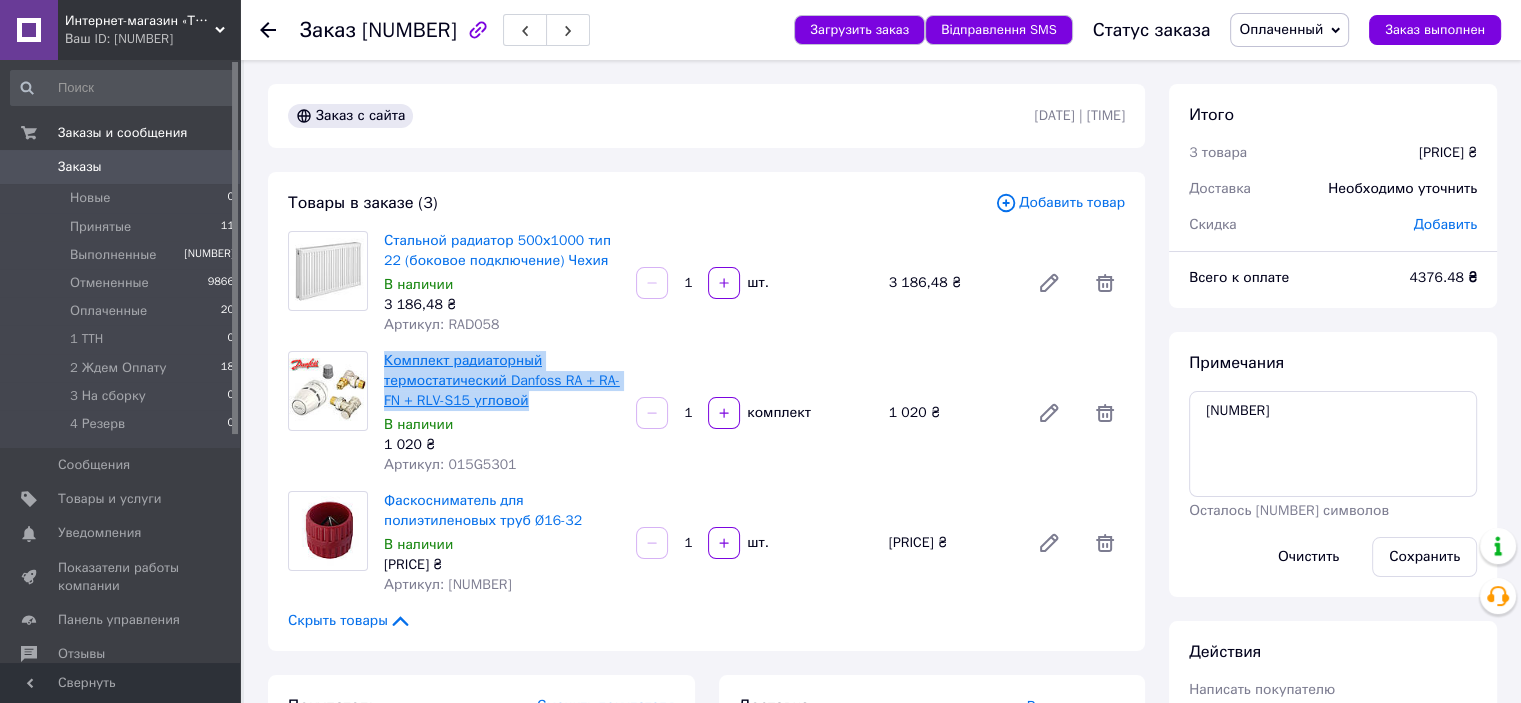 drag, startPoint x: 529, startPoint y: 402, endPoint x: 386, endPoint y: 357, distance: 149.91331 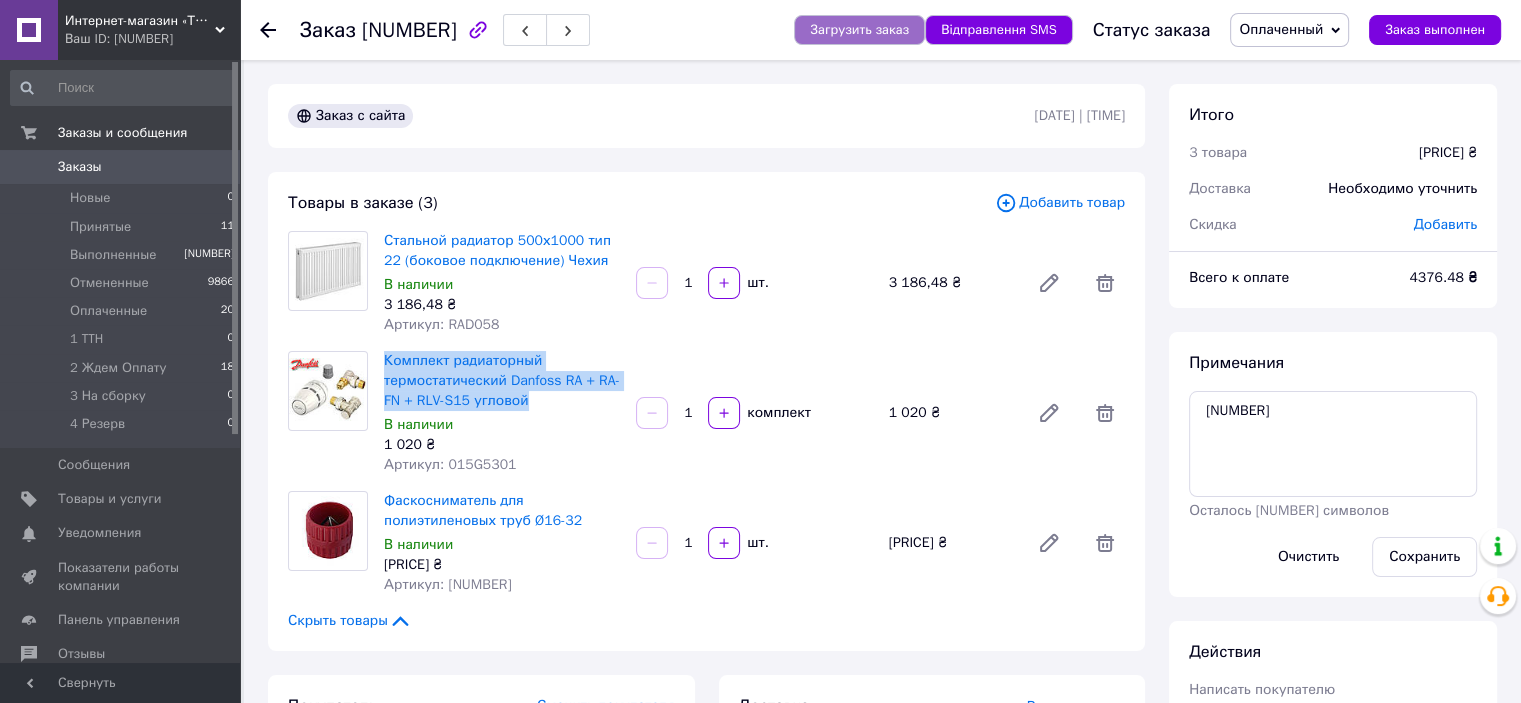 click on "Загрузить заказ" at bounding box center (859, 30) 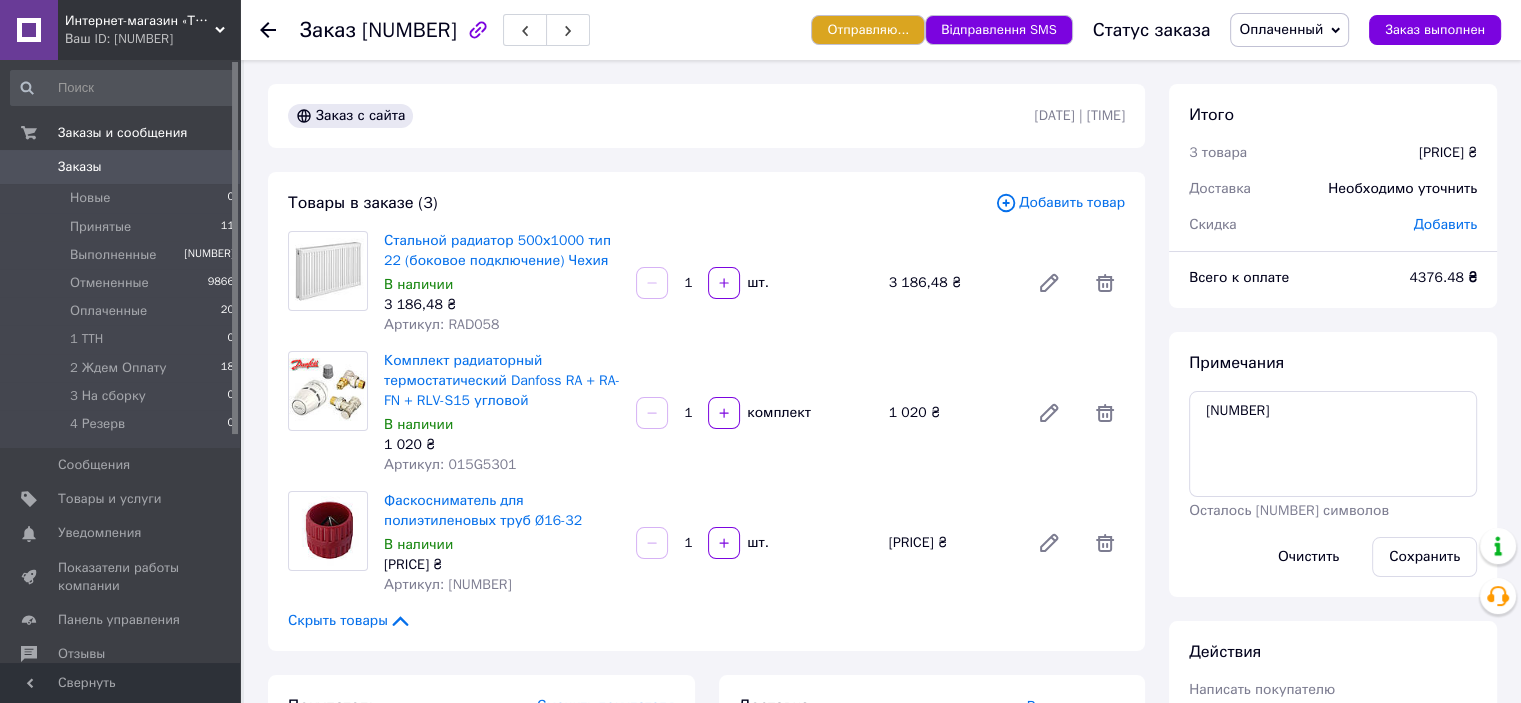 click on "№[NUMBER]" at bounding box center [409, 30] 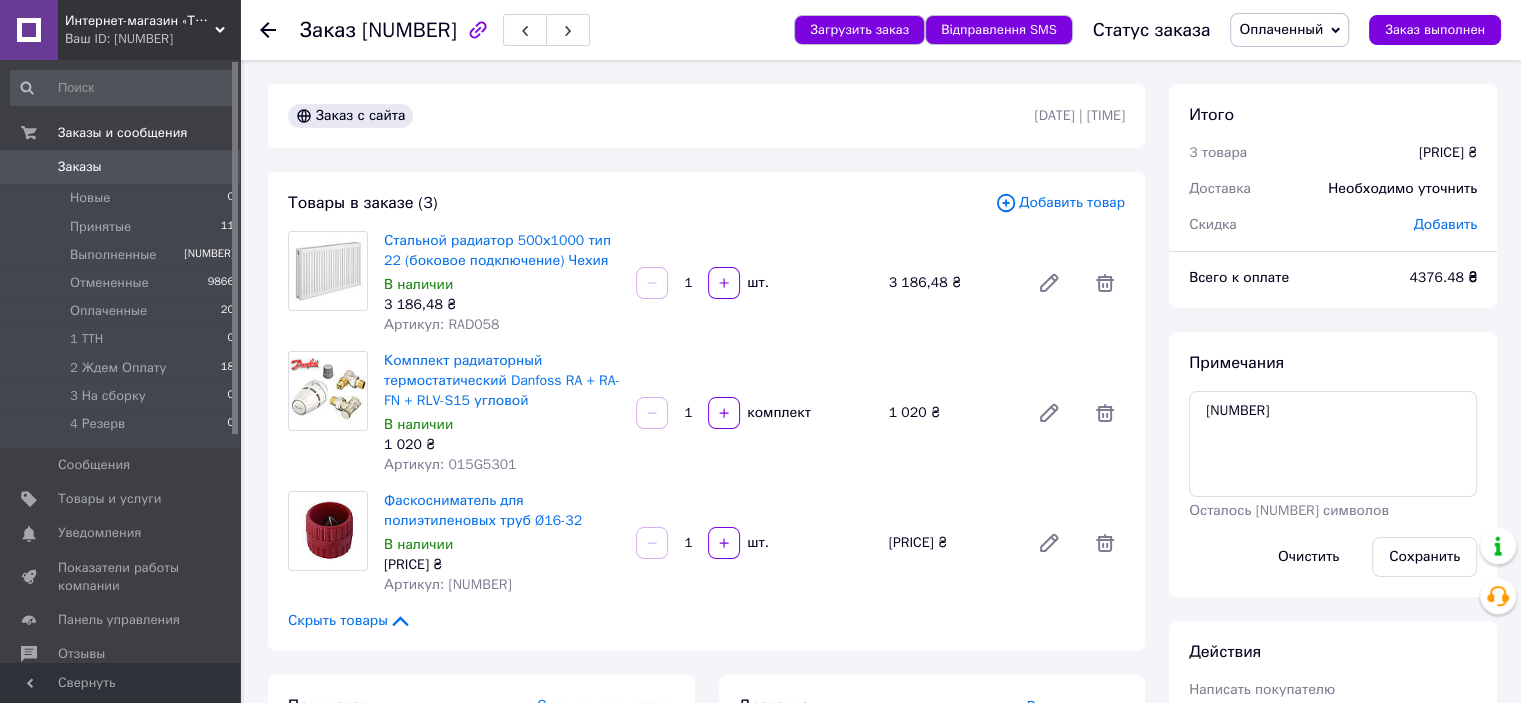 click on "Заказ с сайта 28.06.2025 | 14:29" at bounding box center [706, 116] 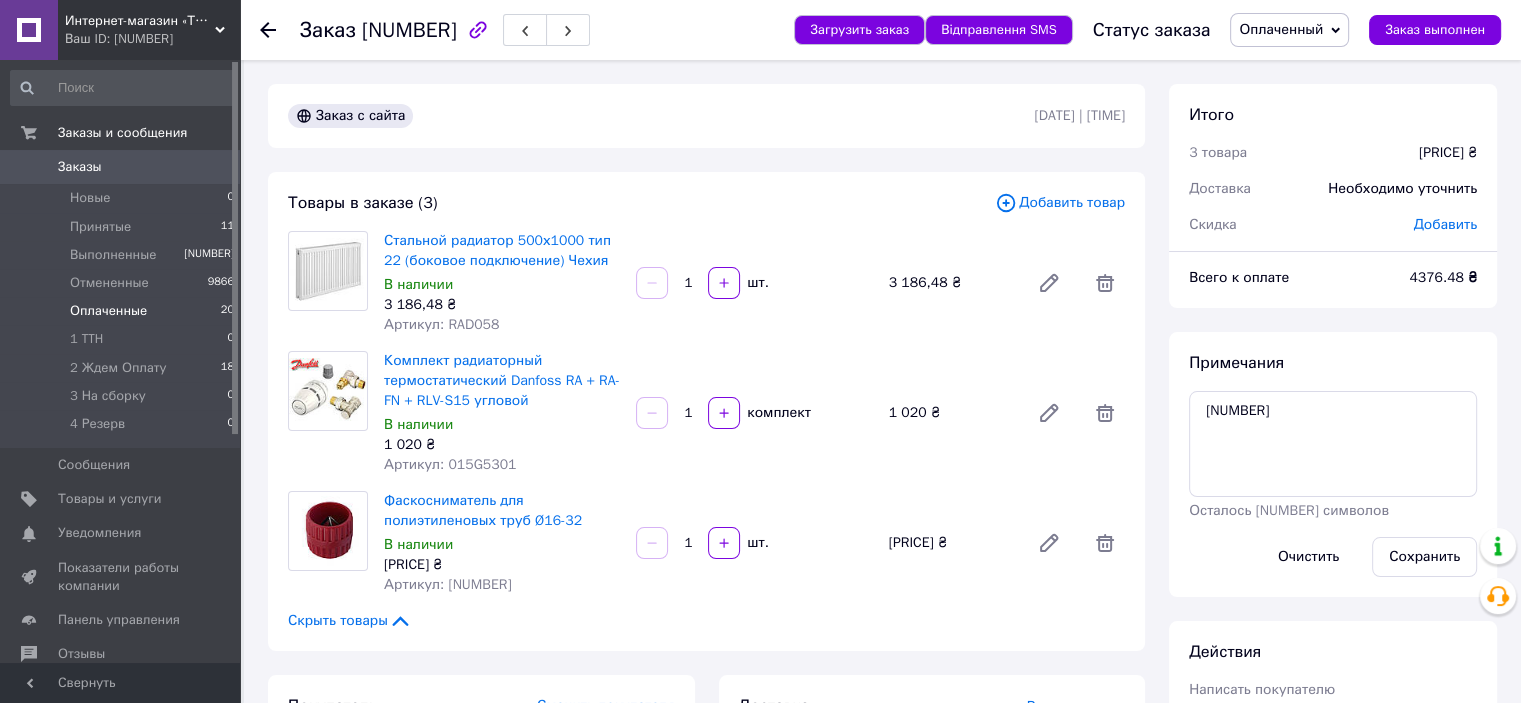 click on "Оплаченные" at bounding box center (90, 198) 